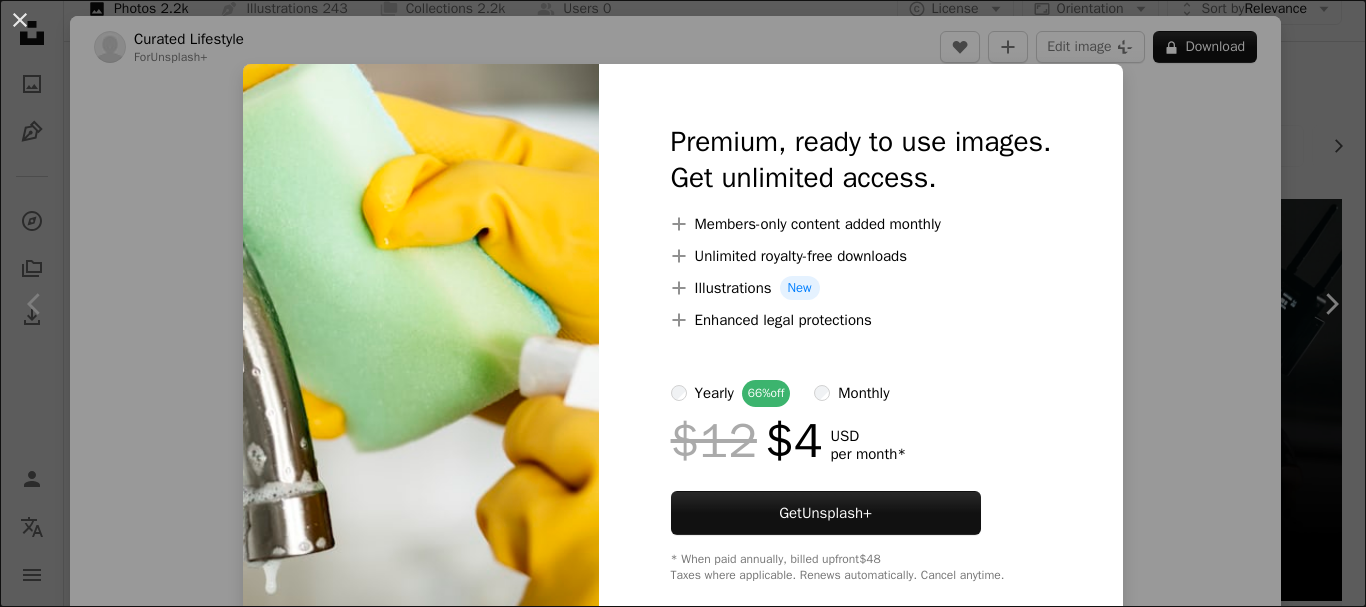 scroll, scrollTop: 300, scrollLeft: 0, axis: vertical 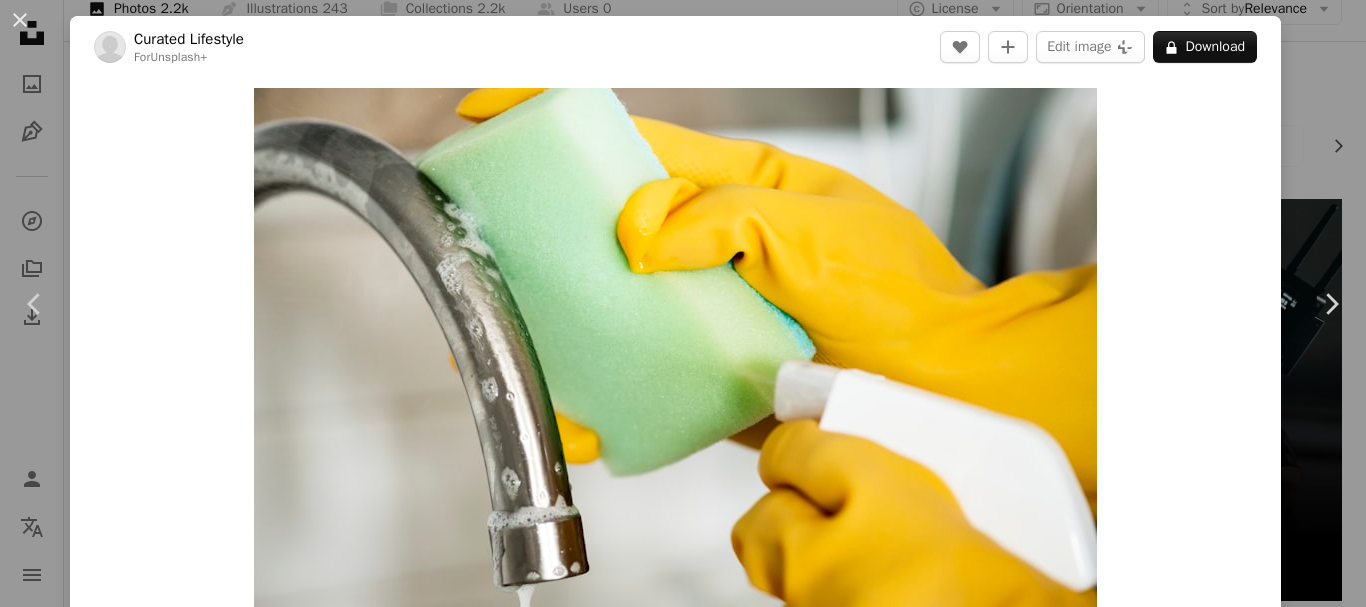click on "An X shape" at bounding box center (20, 20) 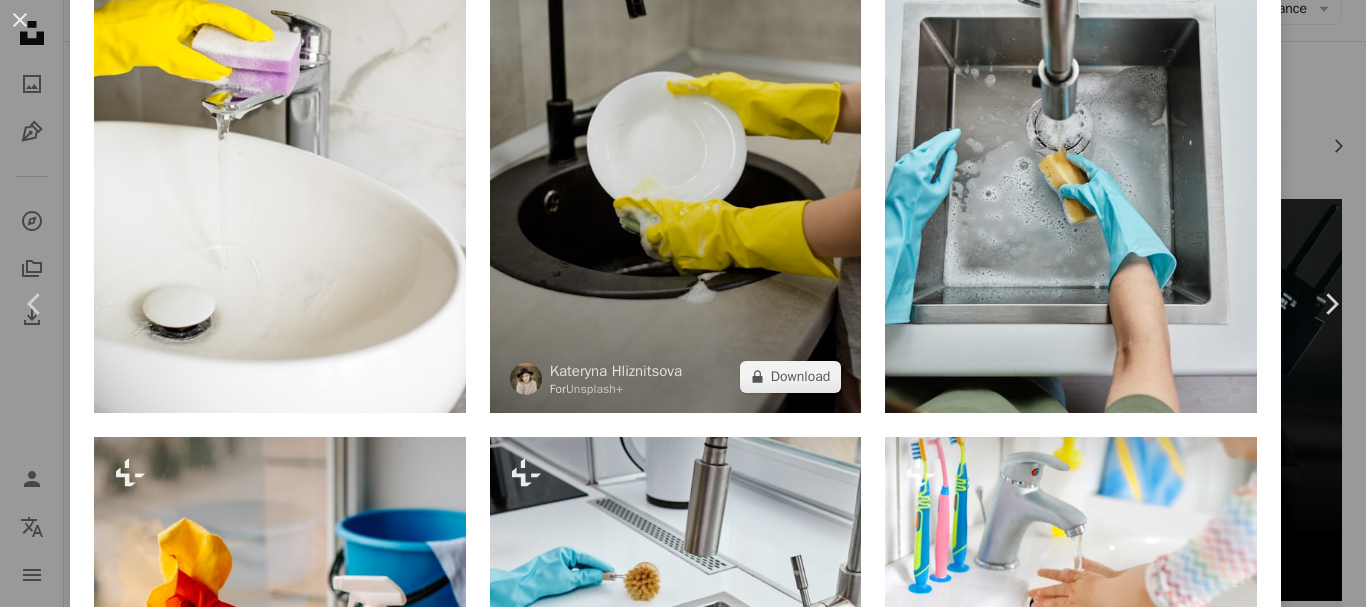 scroll, scrollTop: 1000, scrollLeft: 0, axis: vertical 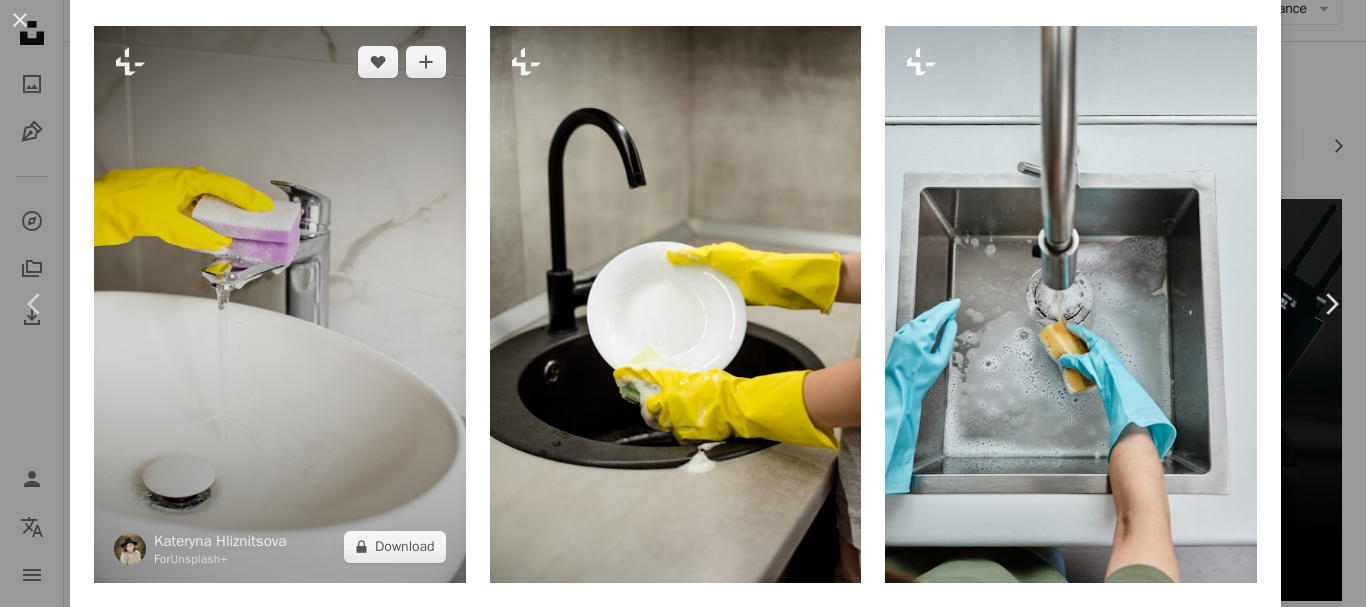 click at bounding box center [280, 304] 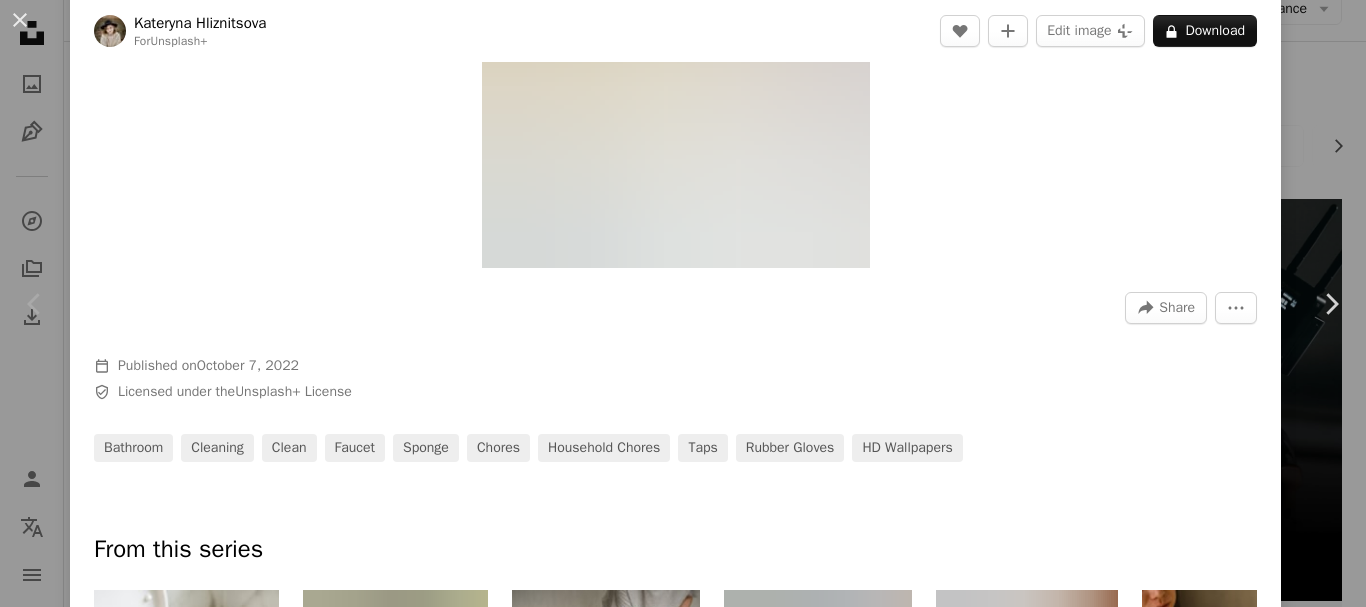 scroll, scrollTop: 400, scrollLeft: 0, axis: vertical 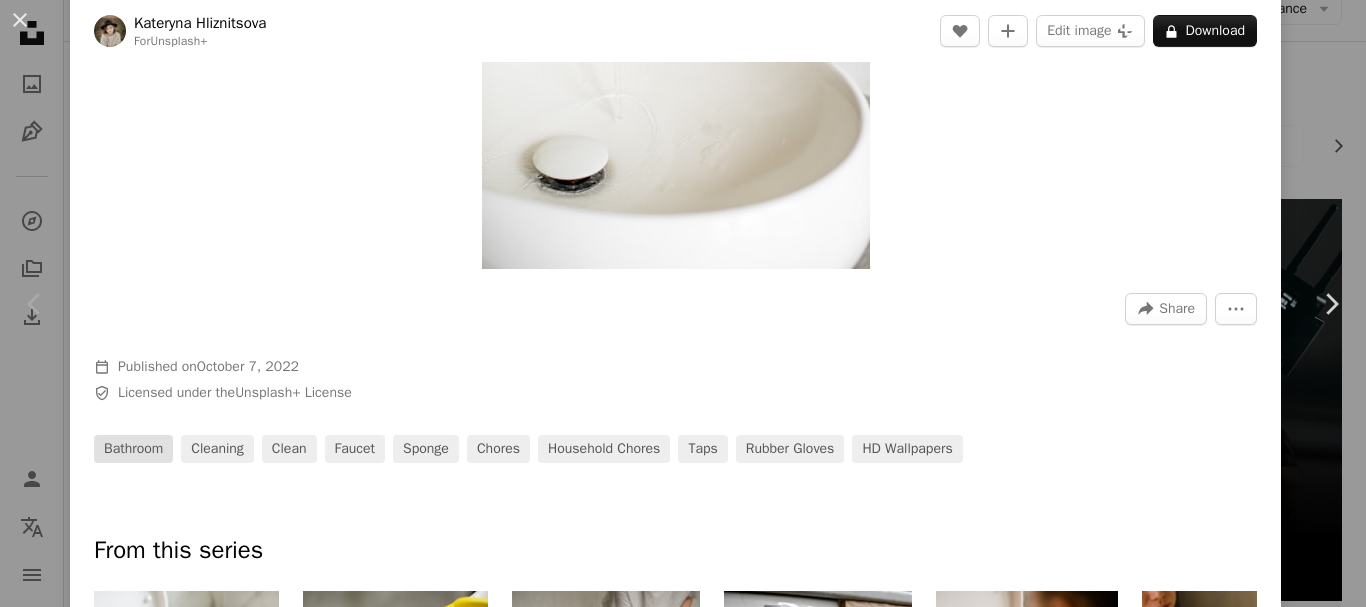 click on "bathroom" at bounding box center (133, 449) 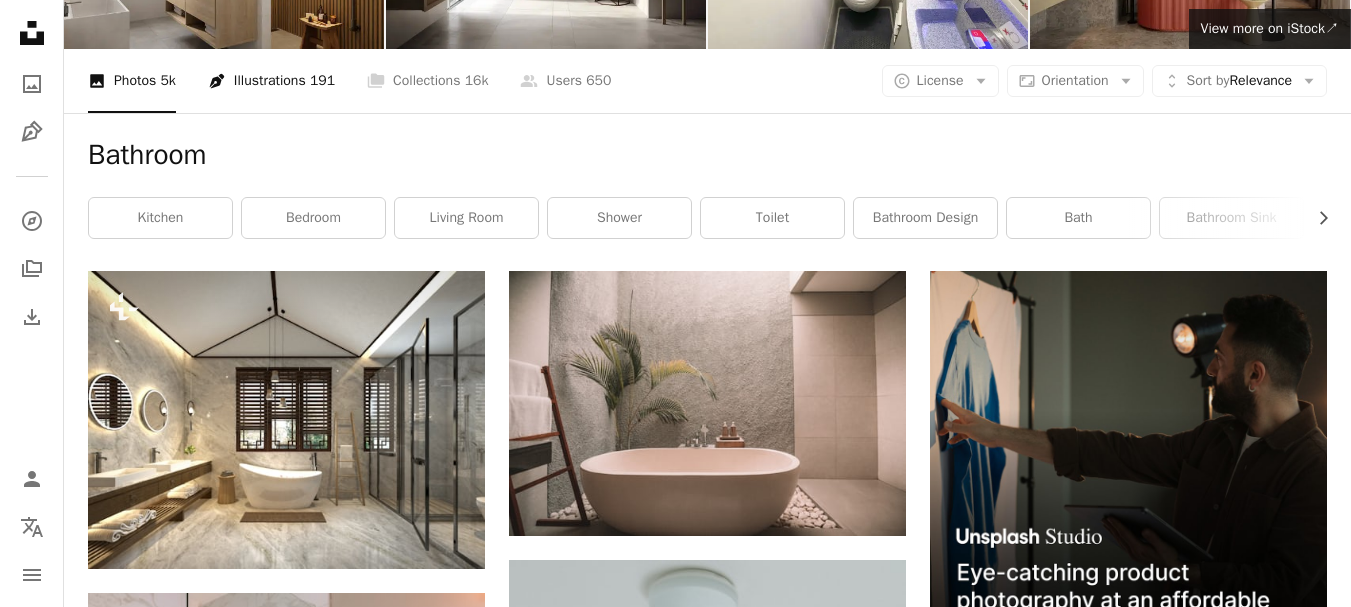scroll, scrollTop: 0, scrollLeft: 0, axis: both 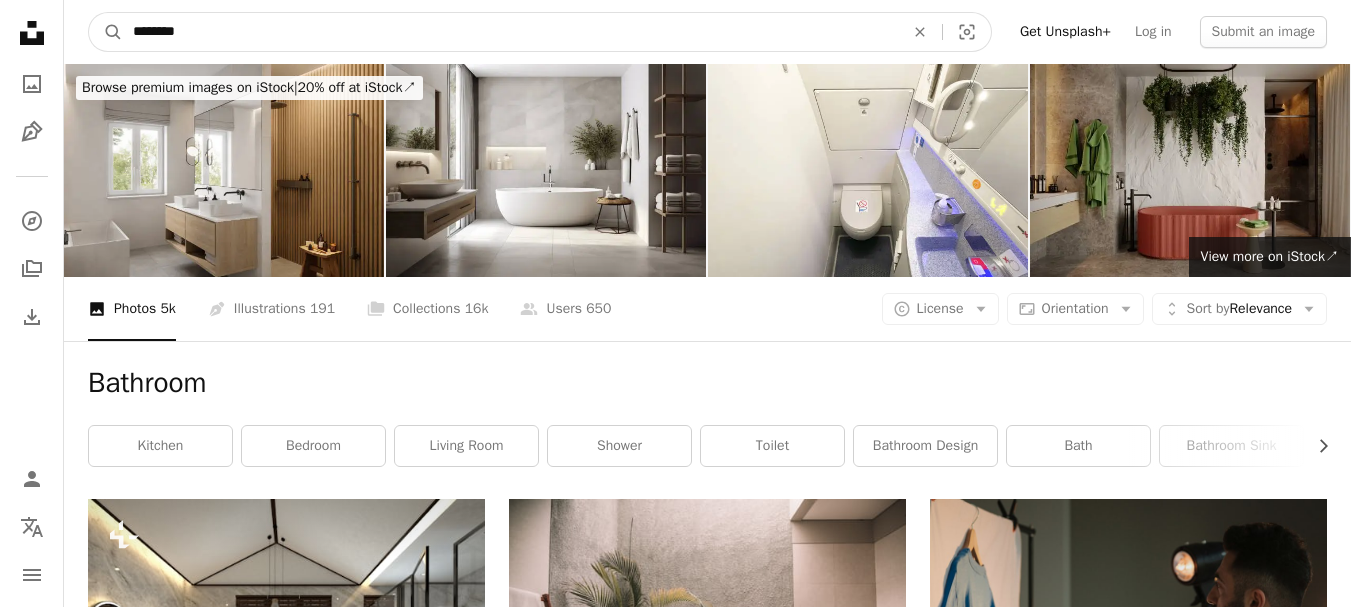 click on "********" at bounding box center [510, 32] 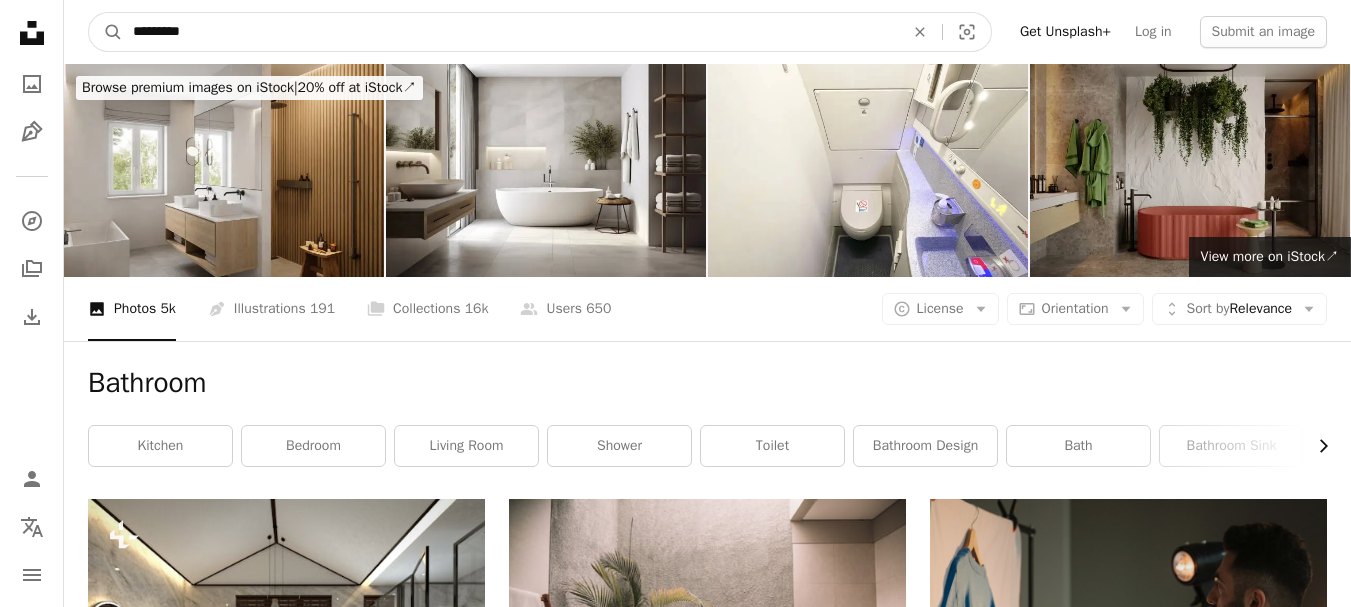 type on "********" 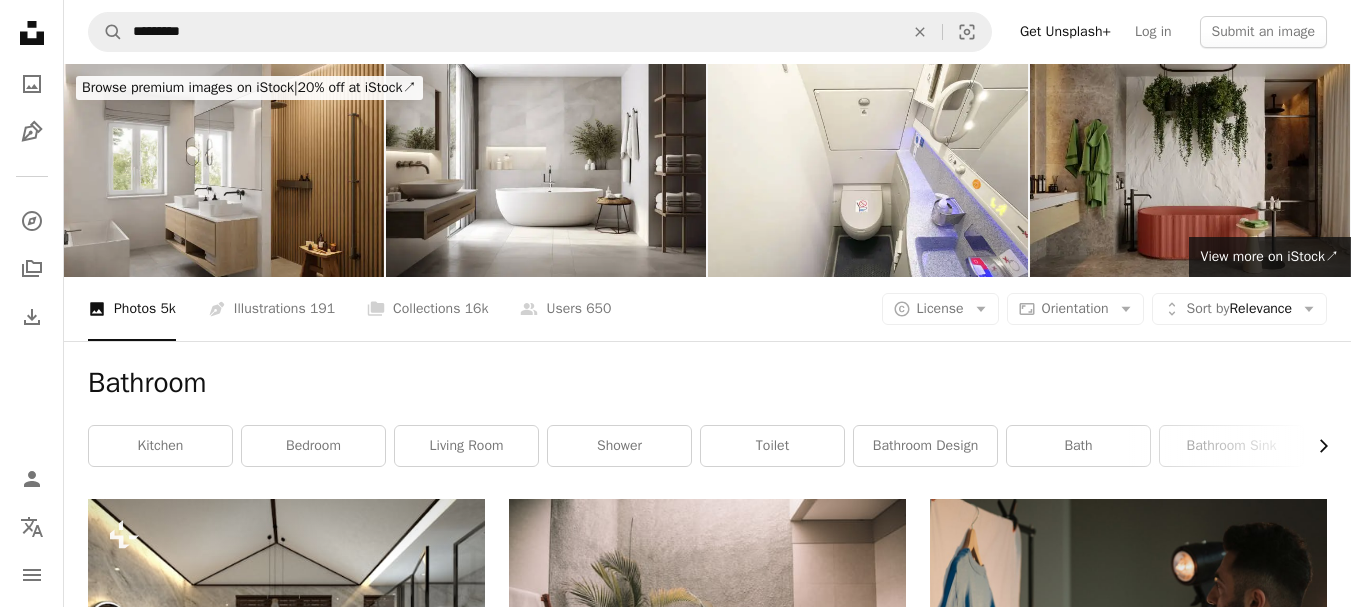 click on "Chevron right" 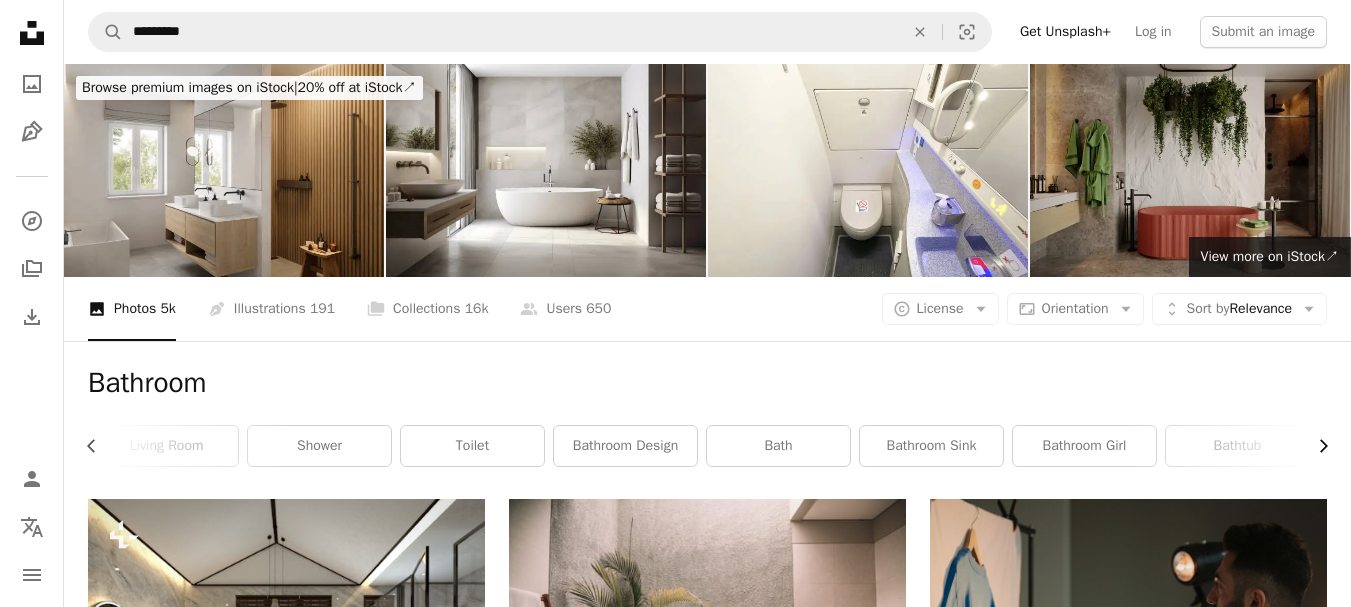 click on "Chevron right" 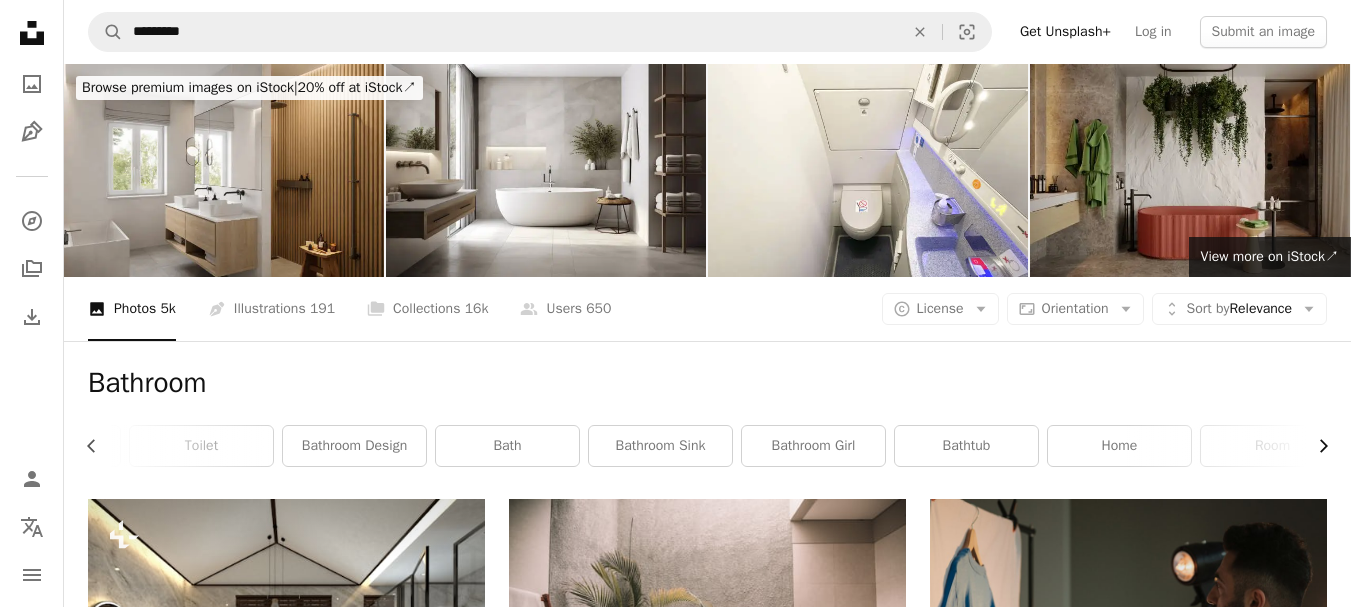 scroll, scrollTop: 0, scrollLeft: 589, axis: horizontal 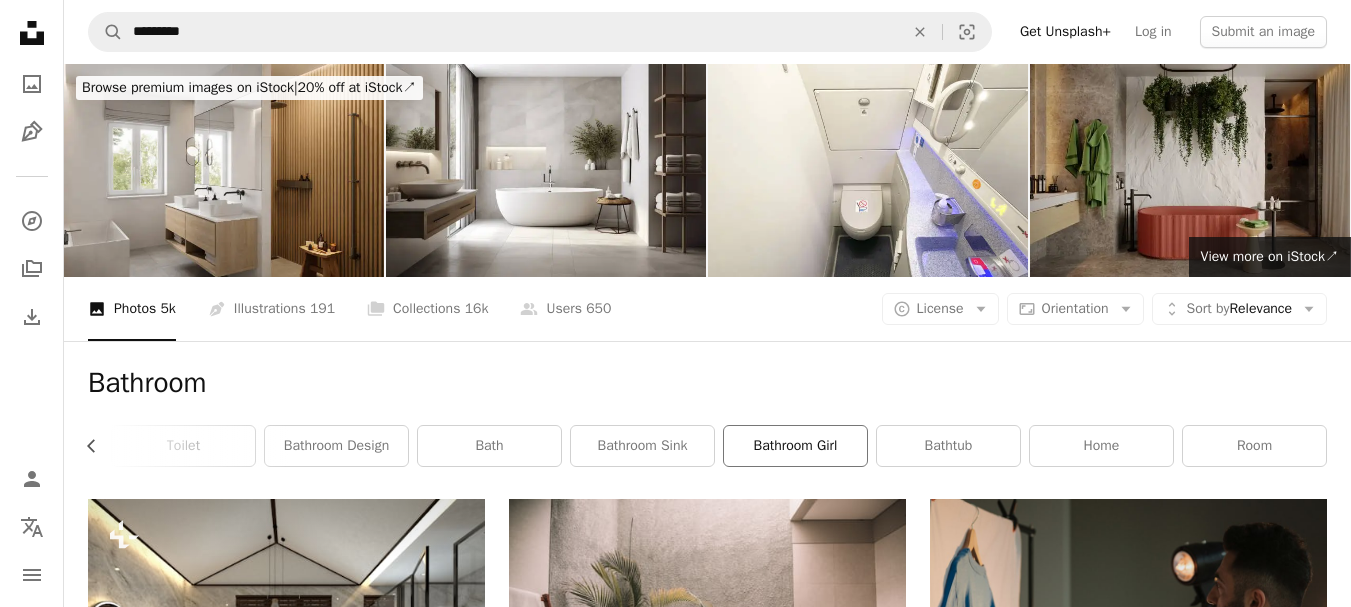 click on "bathroom girl" at bounding box center [795, 446] 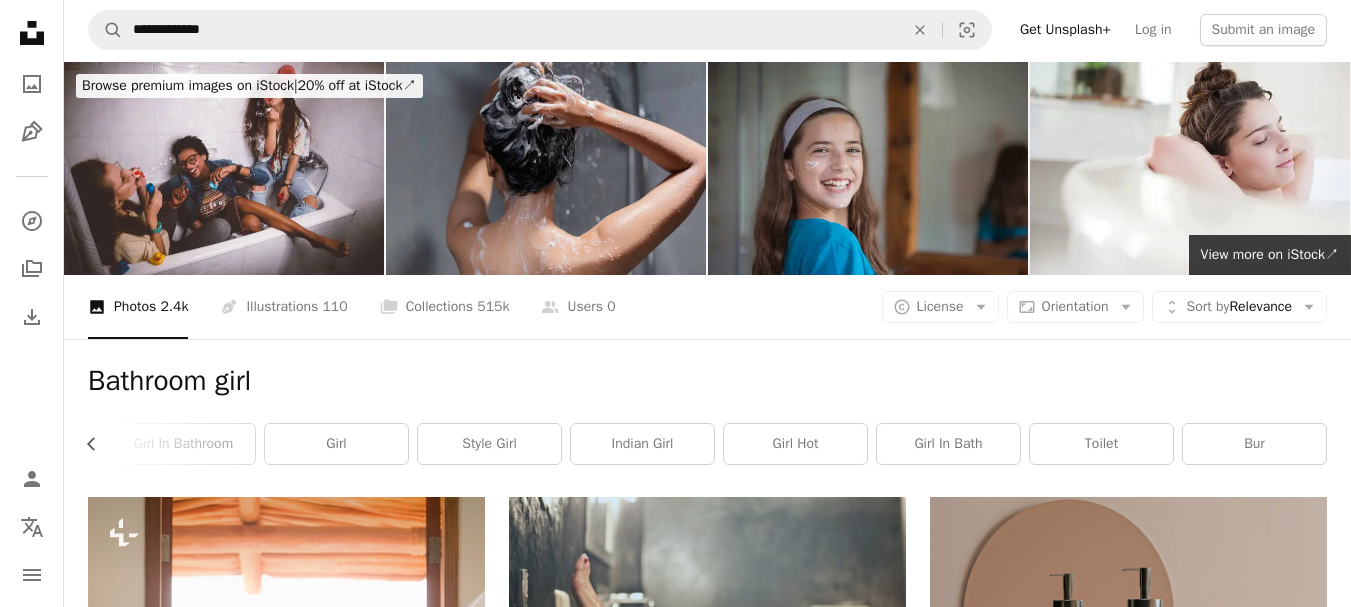 scroll, scrollTop: 0, scrollLeft: 0, axis: both 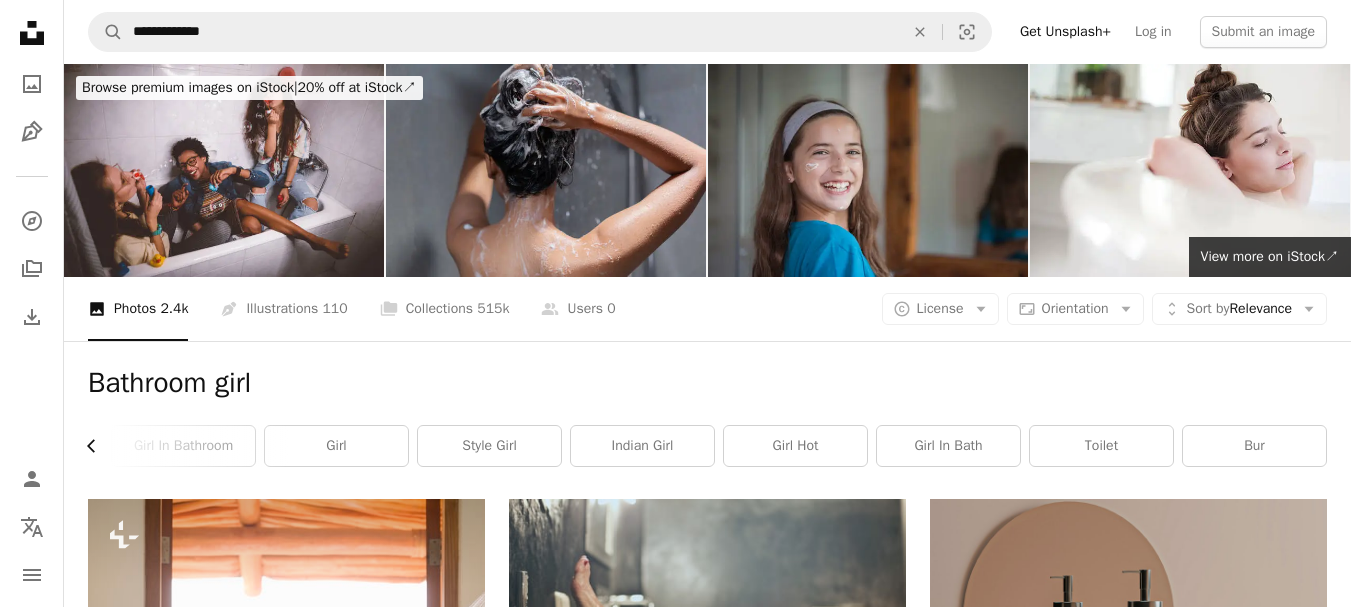 click on "Chevron left" 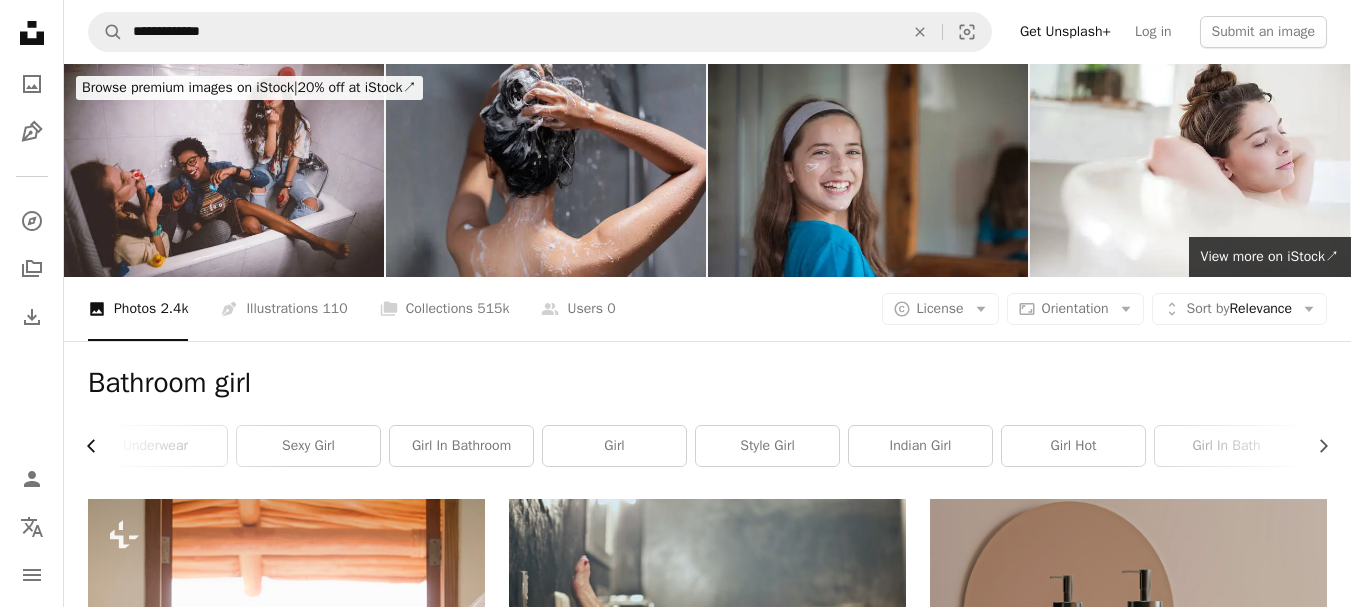 scroll, scrollTop: 0, scrollLeft: 289, axis: horizontal 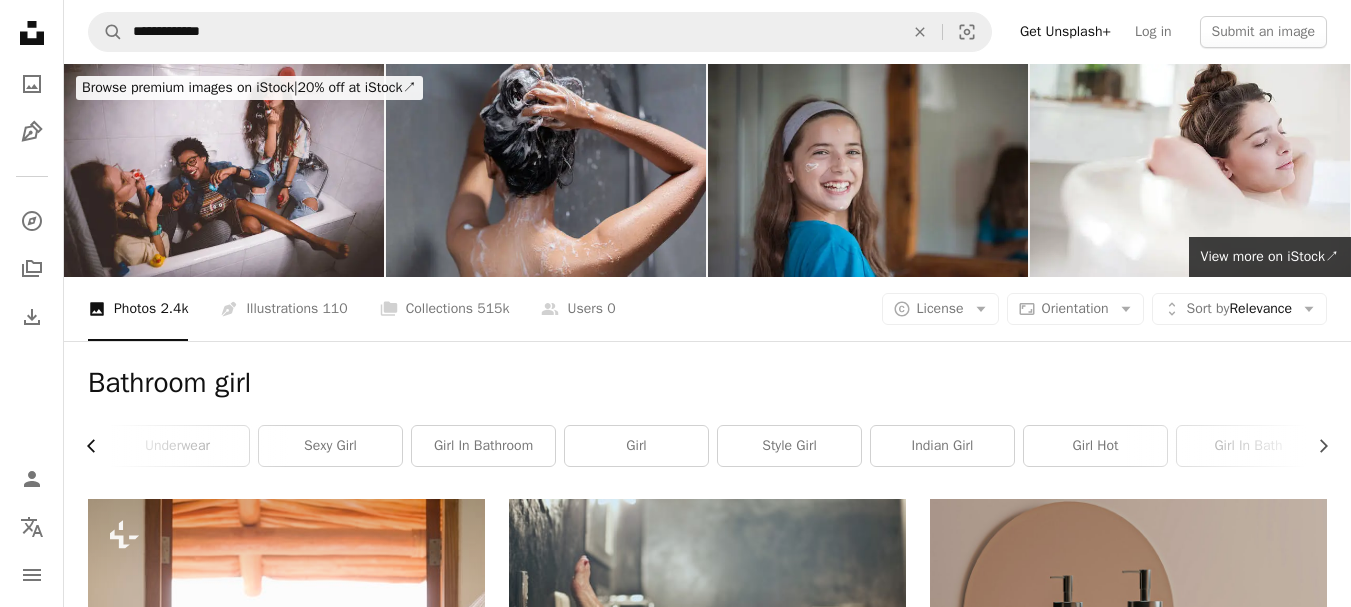 click 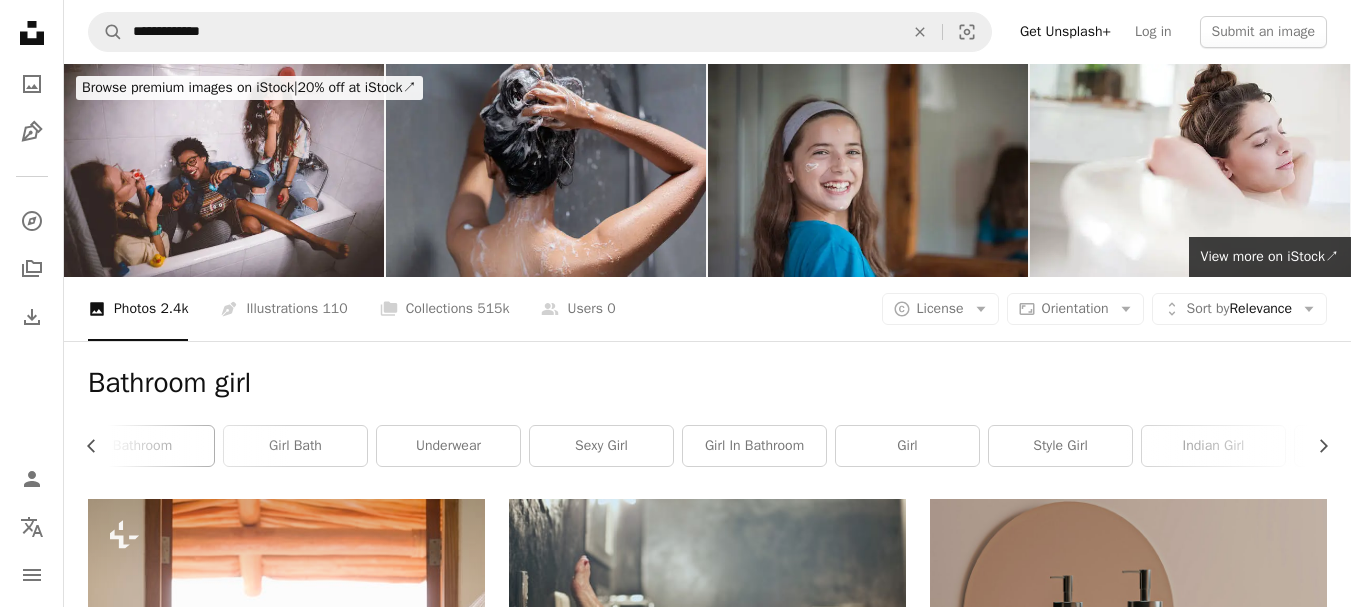 scroll, scrollTop: 0, scrollLeft: 0, axis: both 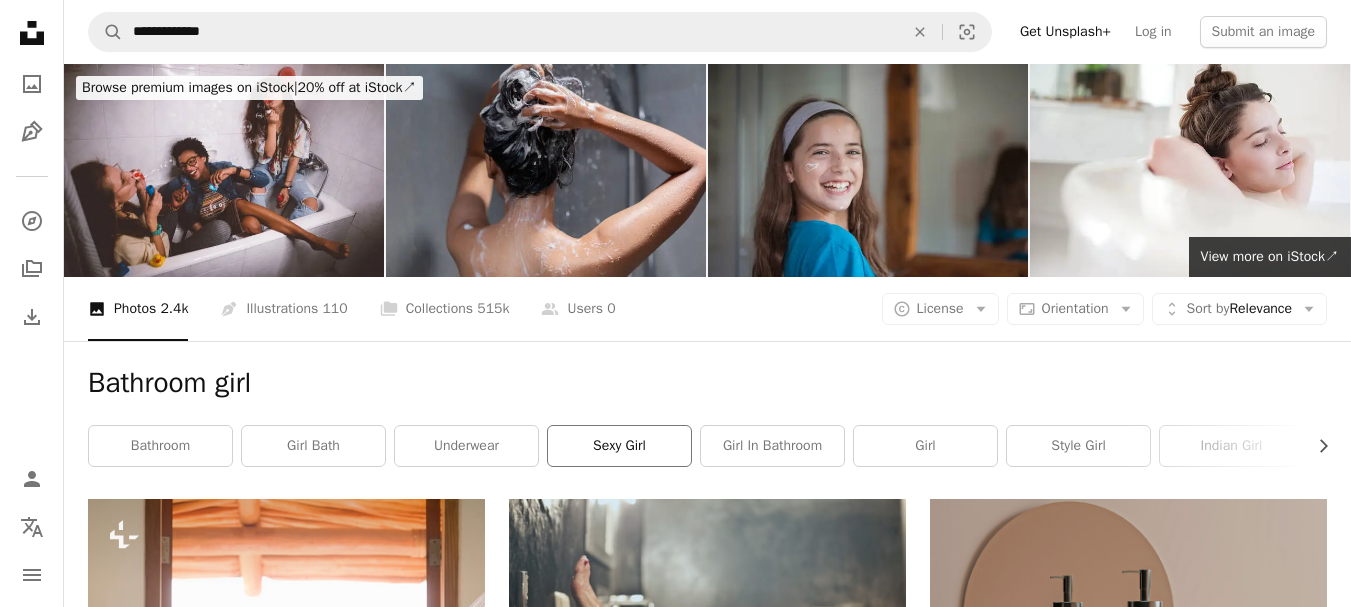 click on "sexy girl" at bounding box center [619, 446] 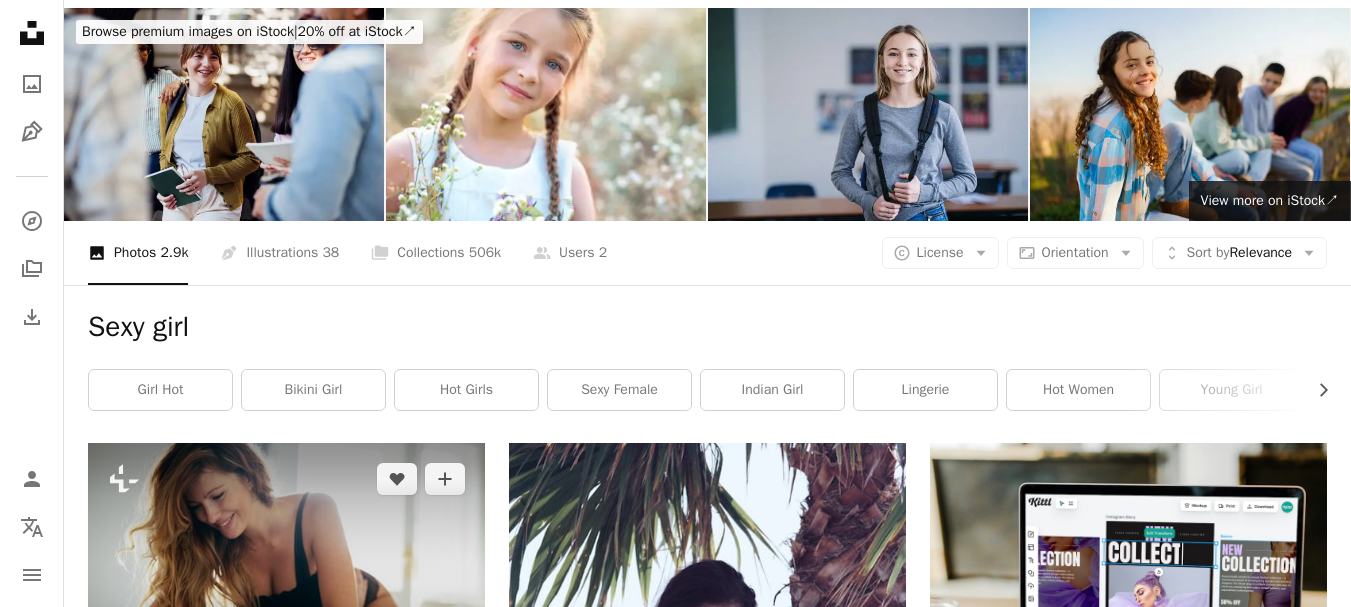 scroll, scrollTop: 0, scrollLeft: 0, axis: both 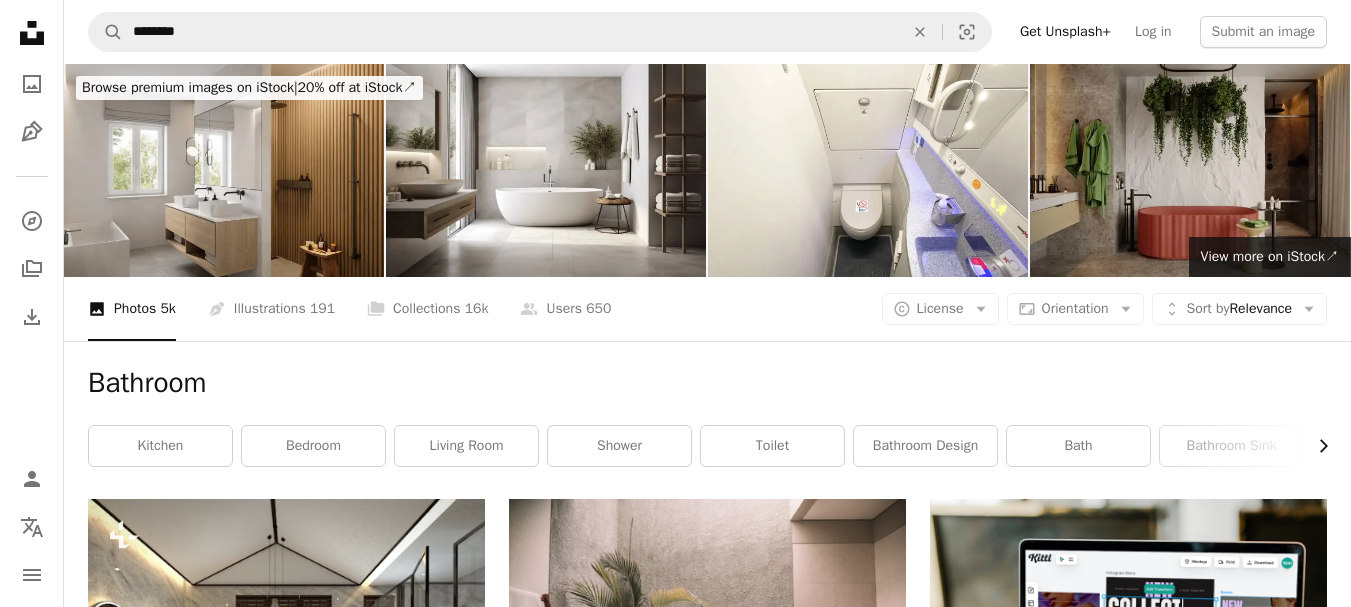 click 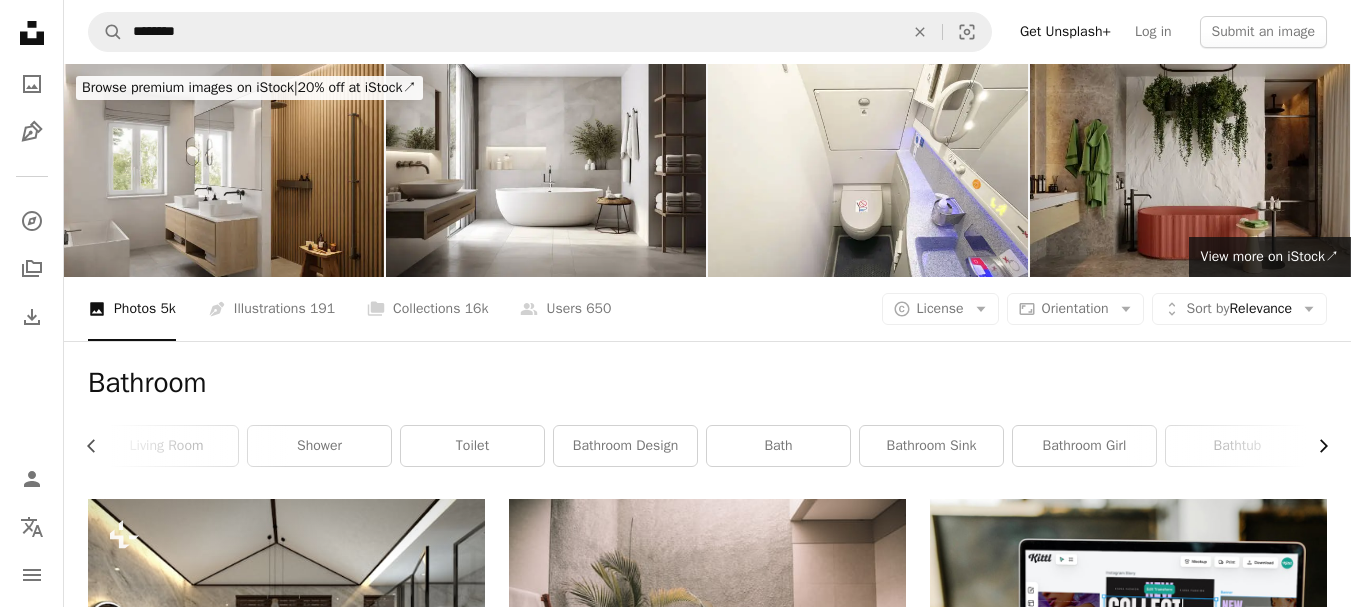 click 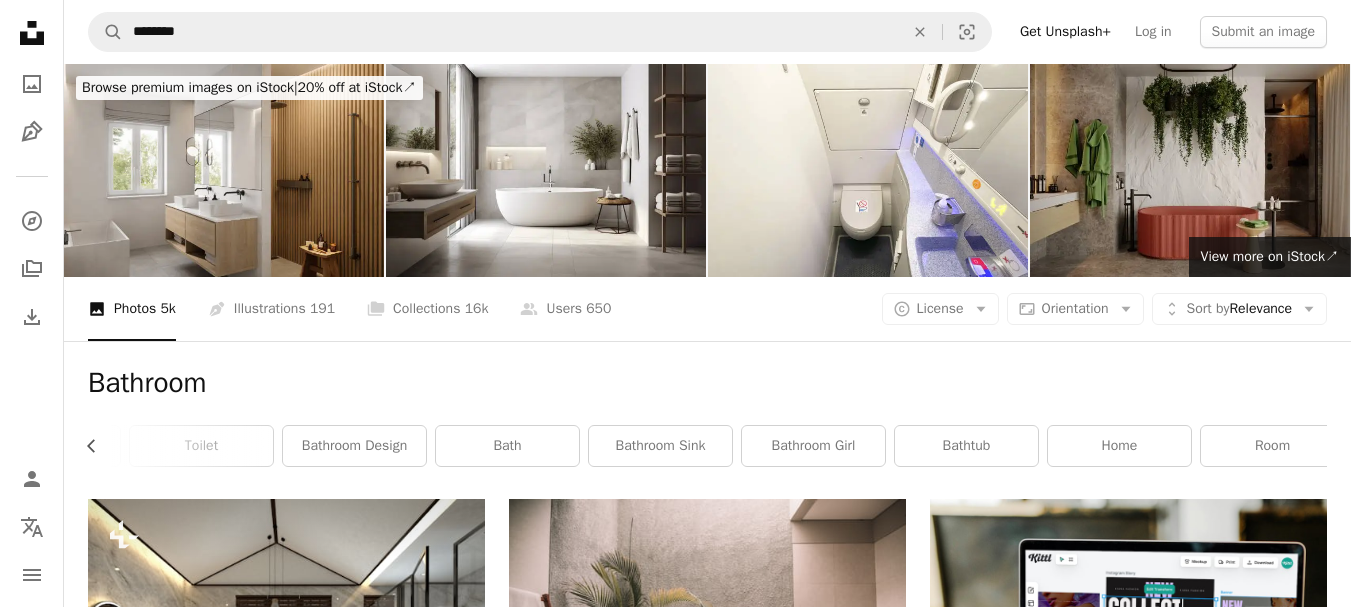 scroll, scrollTop: 0, scrollLeft: 589, axis: horizontal 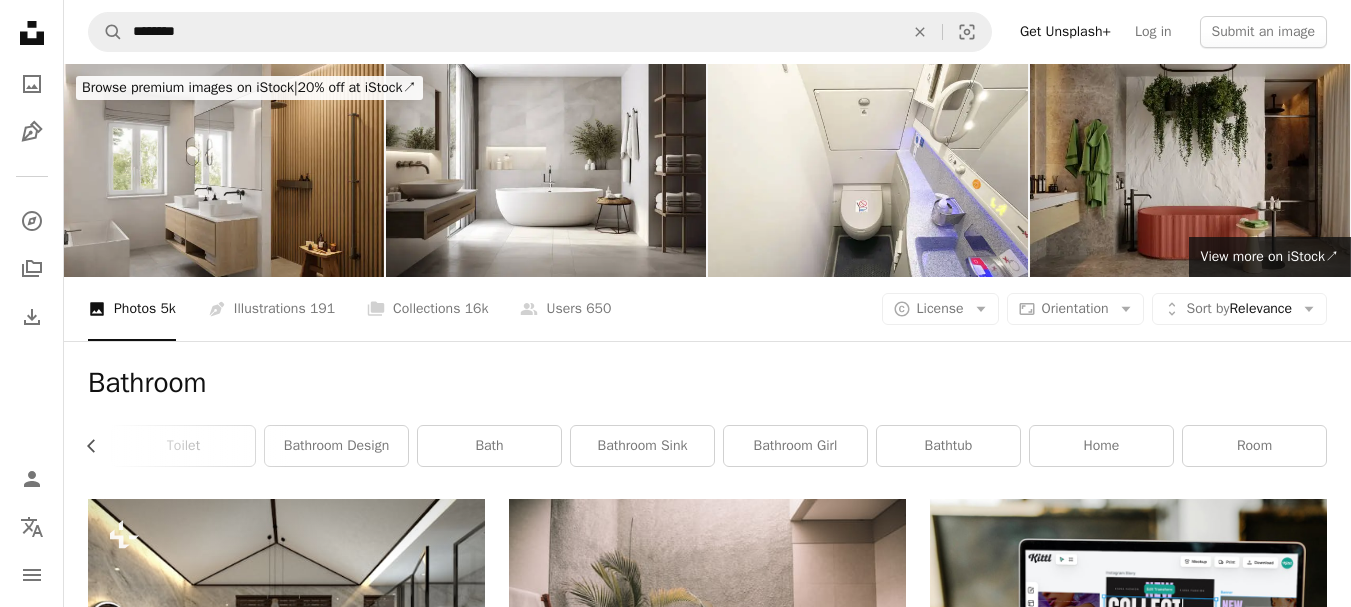 click on "room" at bounding box center (1254, 446) 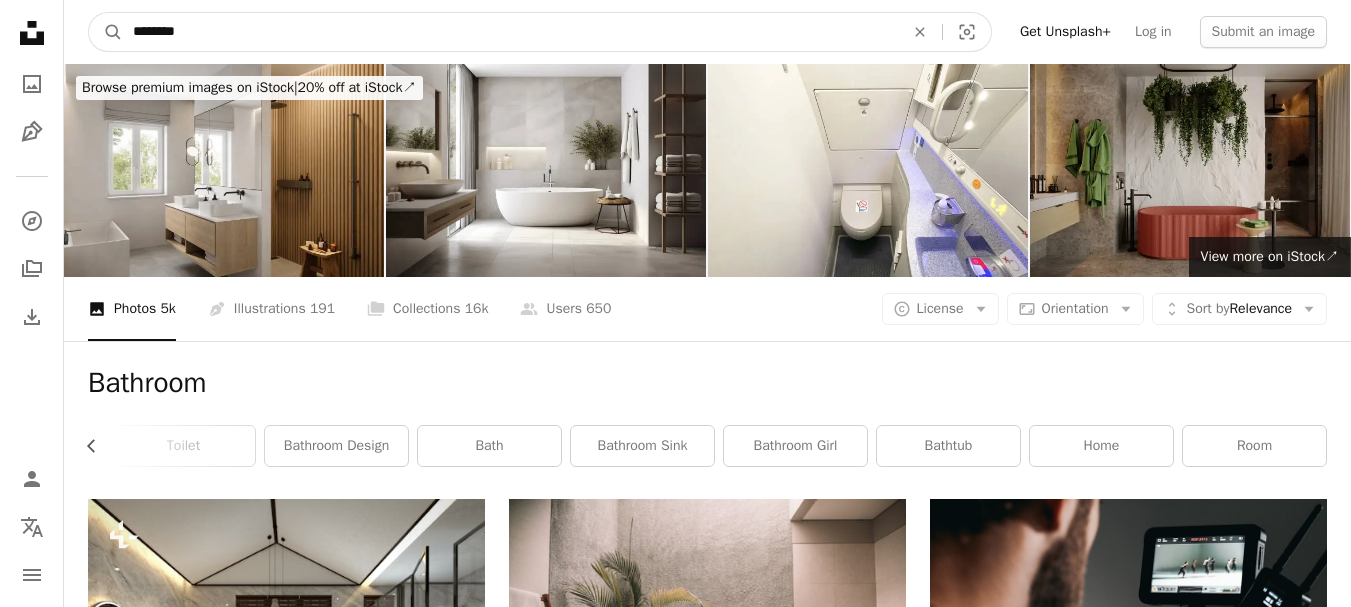 click on "********" at bounding box center [510, 32] 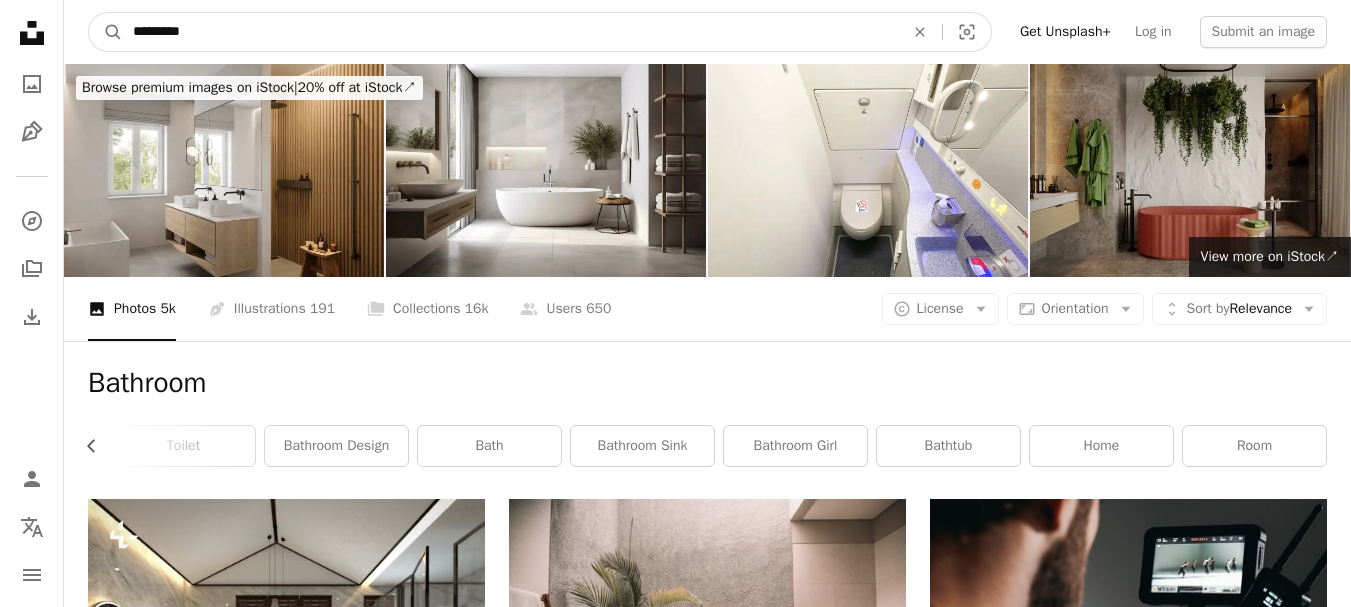 paste on "*********" 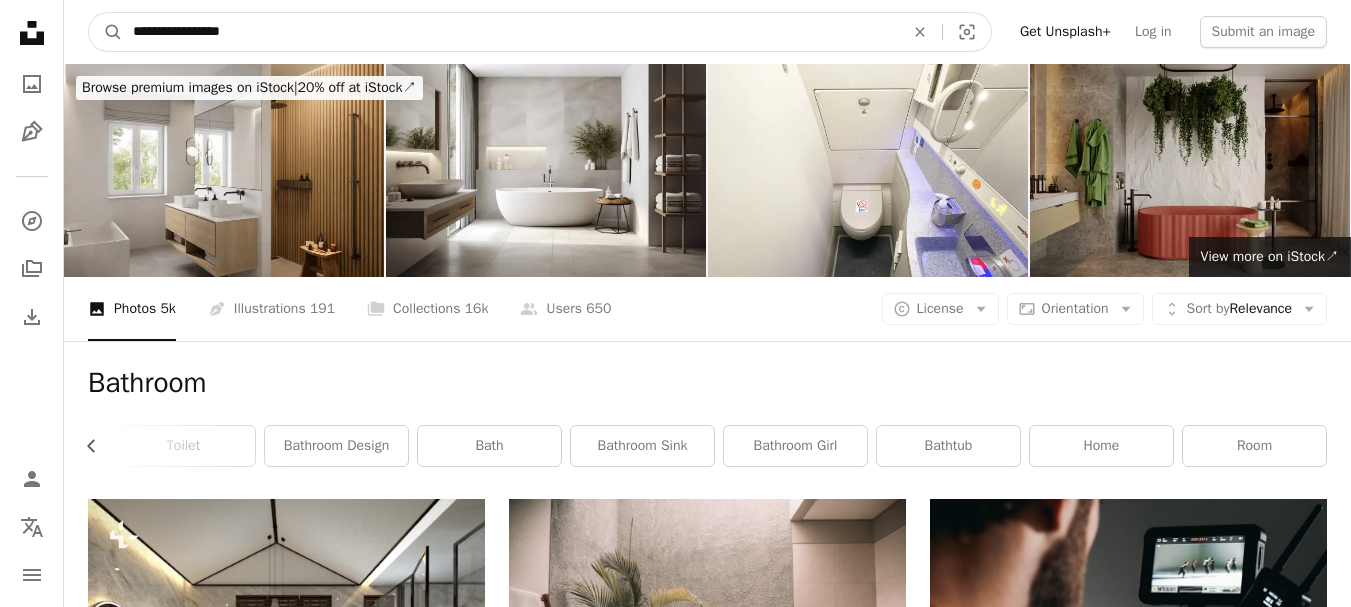 type on "**********" 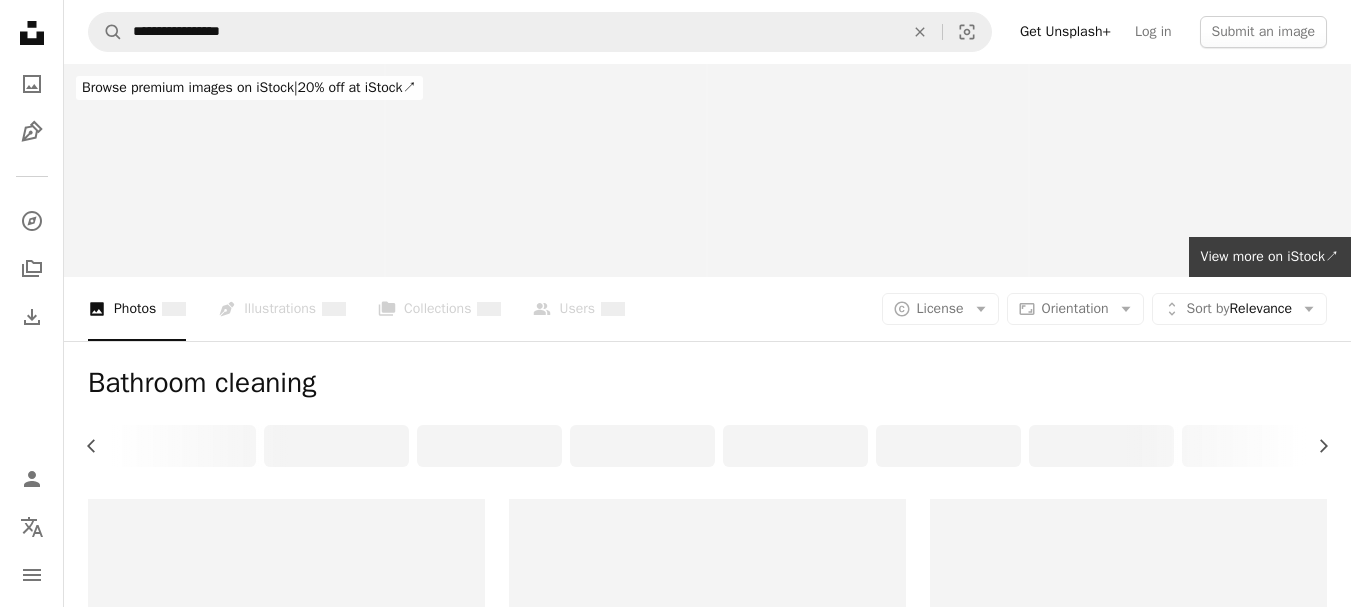 scroll, scrollTop: 0, scrollLeft: 283, axis: horizontal 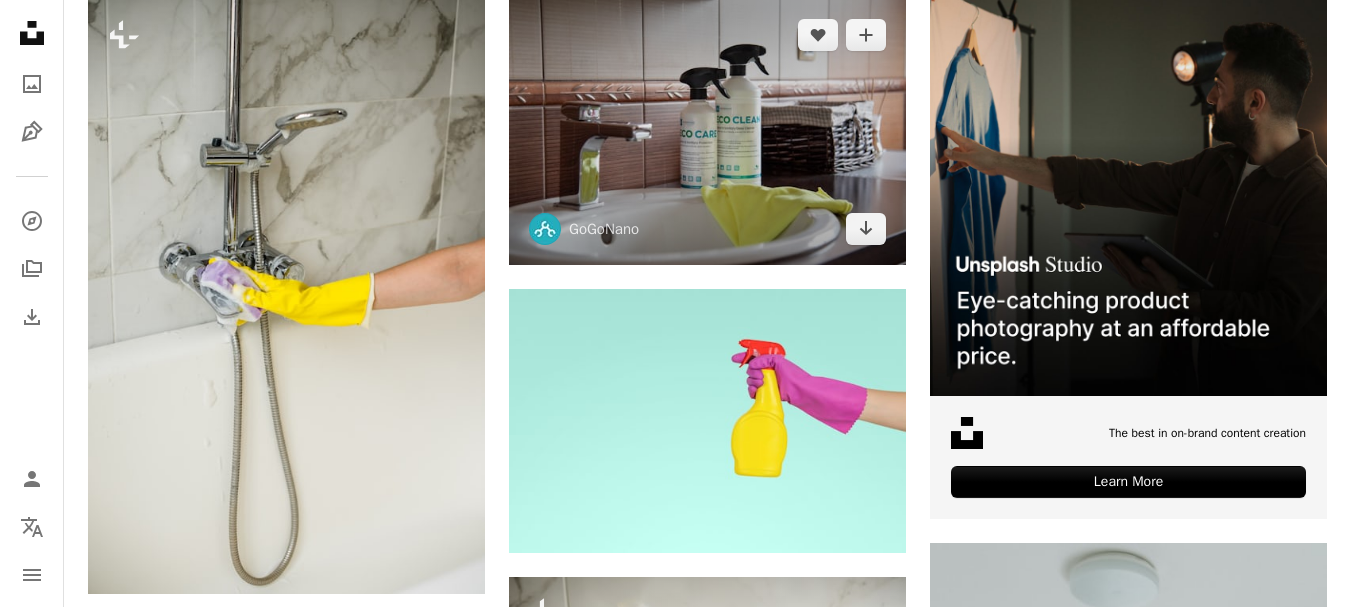 click at bounding box center [707, 131] 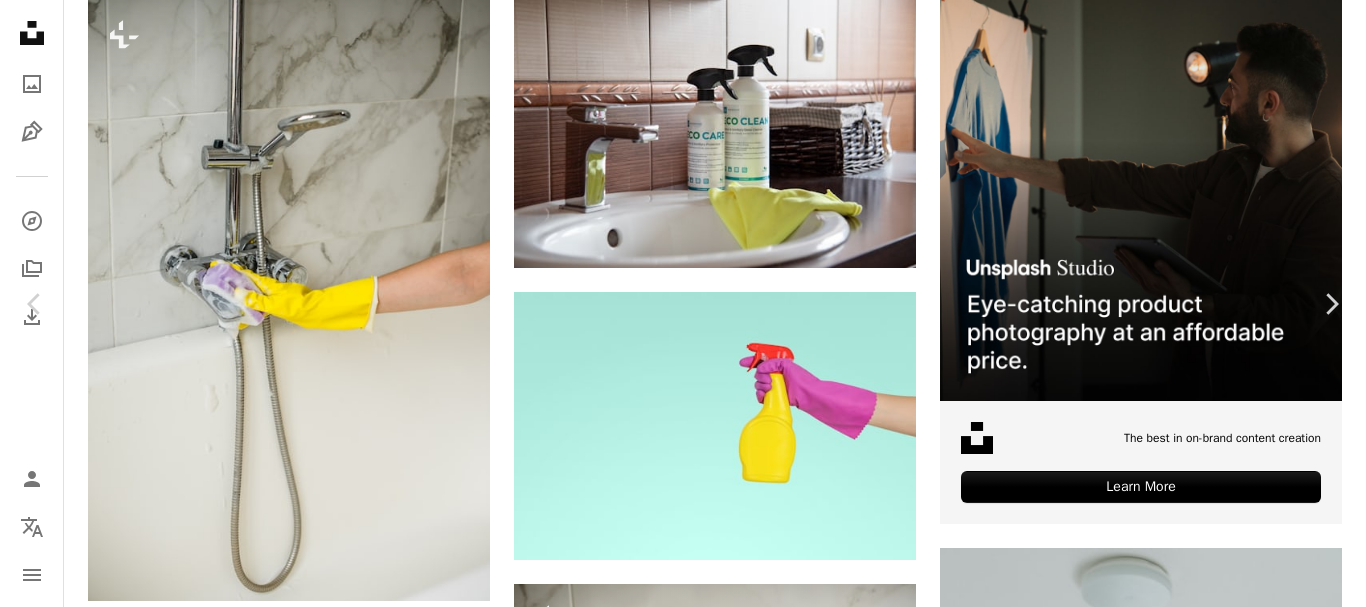 click on "Download free" at bounding box center (1167, 4902) 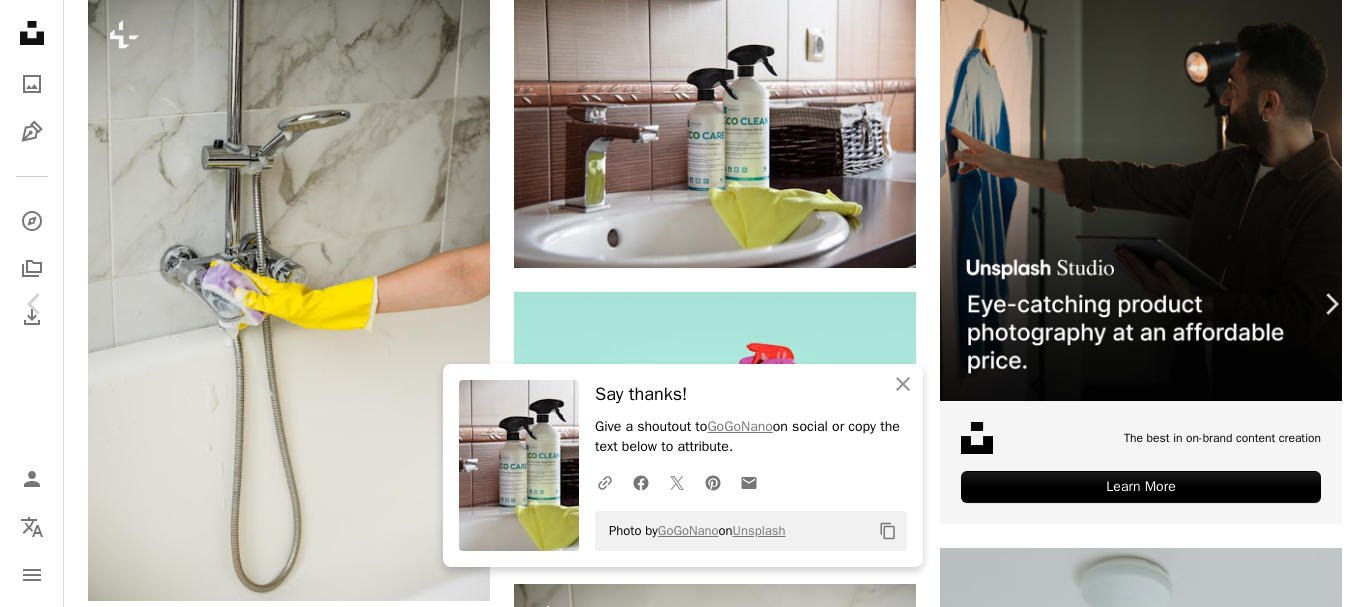 click on "Zoom in" at bounding box center (675, 5233) 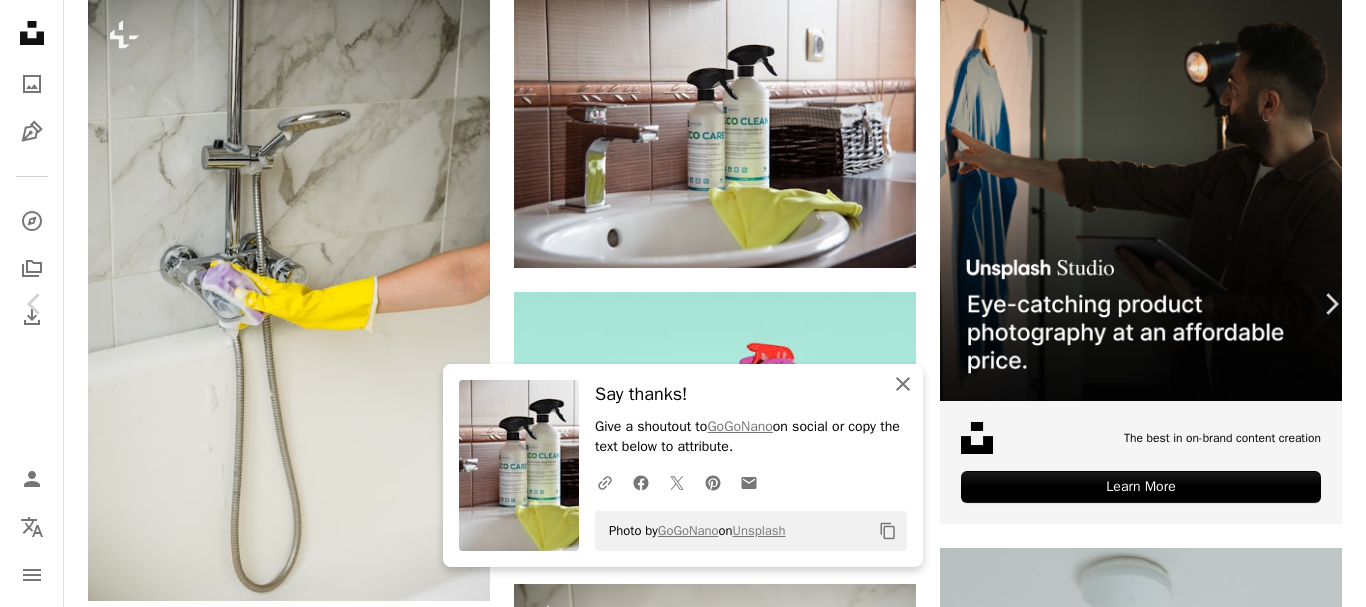 click on "An X shape" 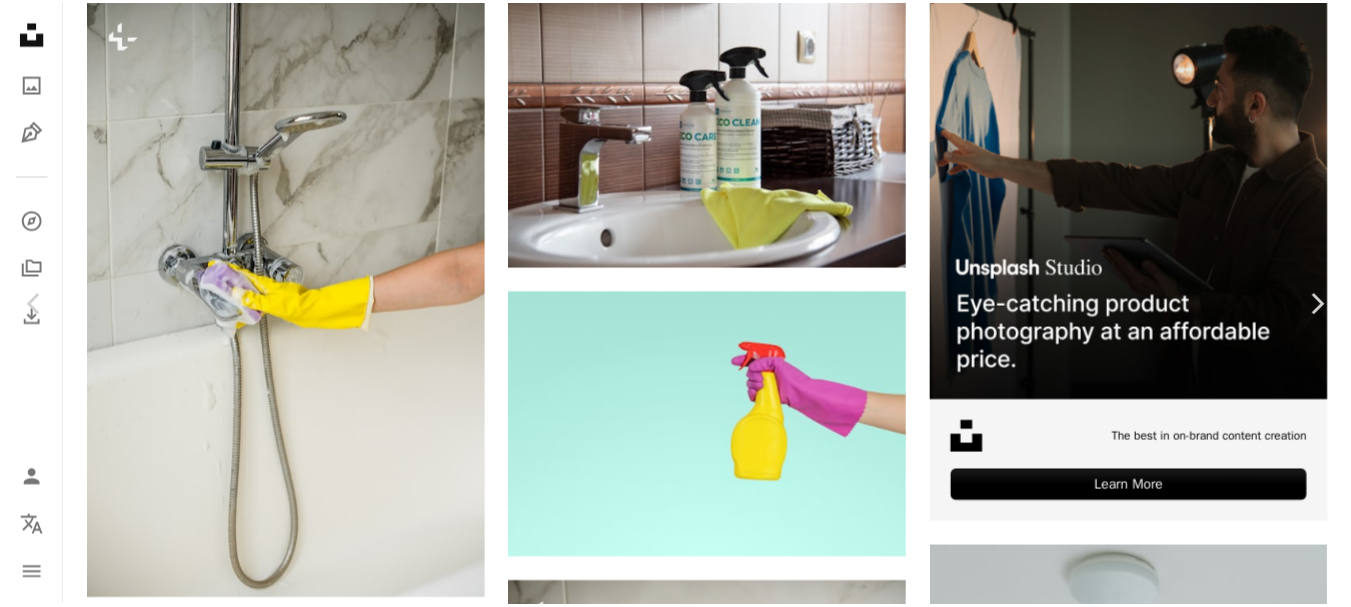scroll, scrollTop: 0, scrollLeft: 0, axis: both 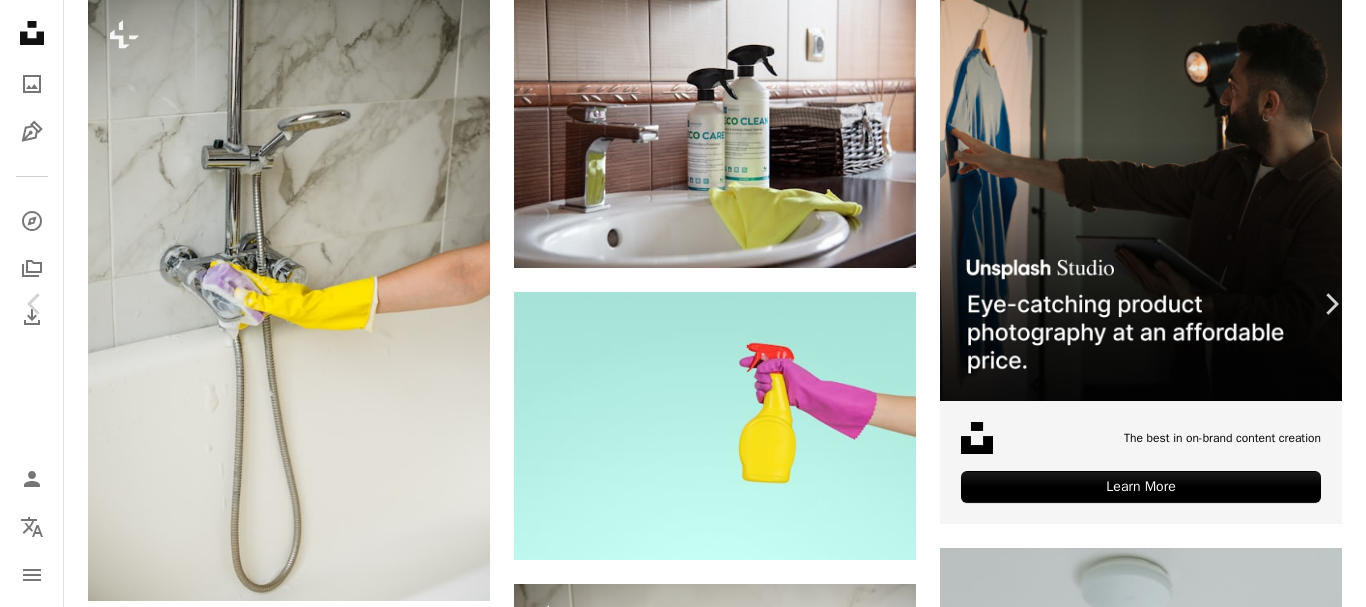 click on "An X shape" at bounding box center (20, 20) 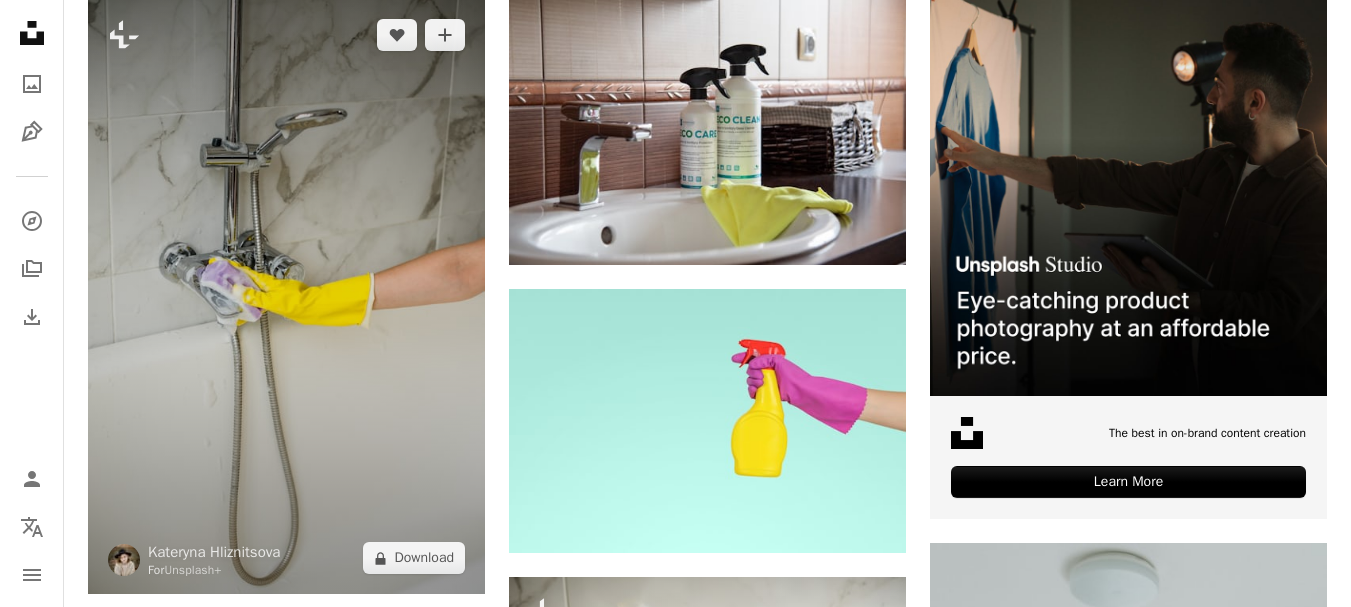 scroll, scrollTop: 0, scrollLeft: 268, axis: horizontal 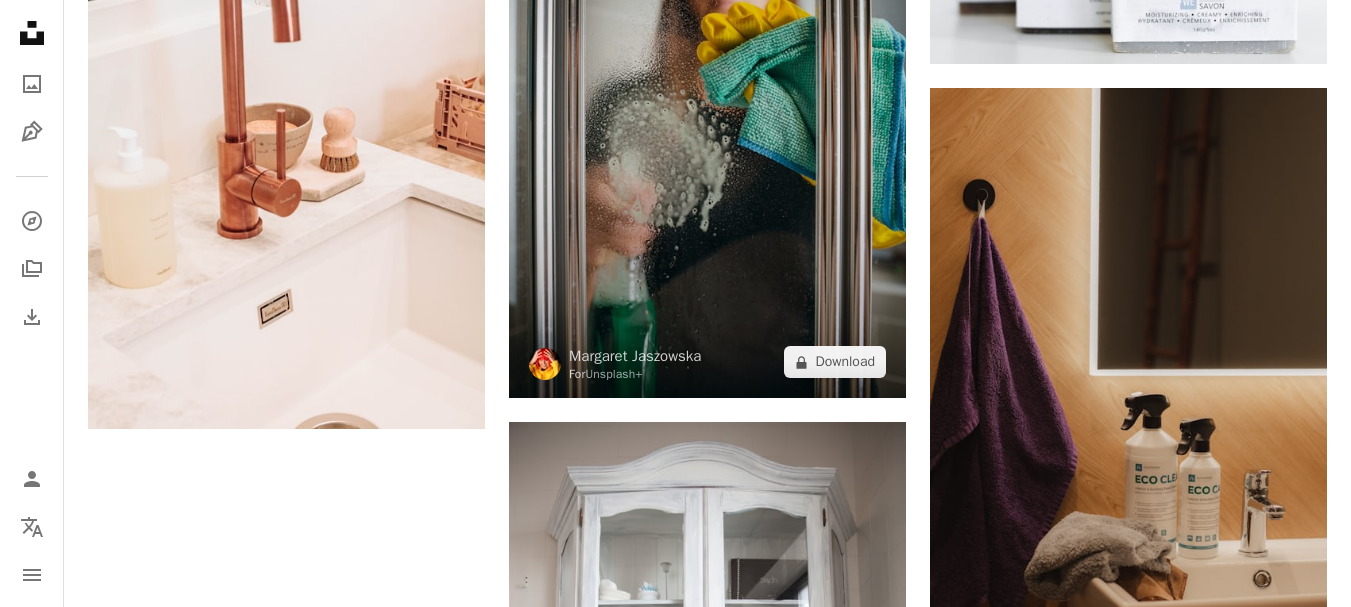 click at bounding box center (707, 101) 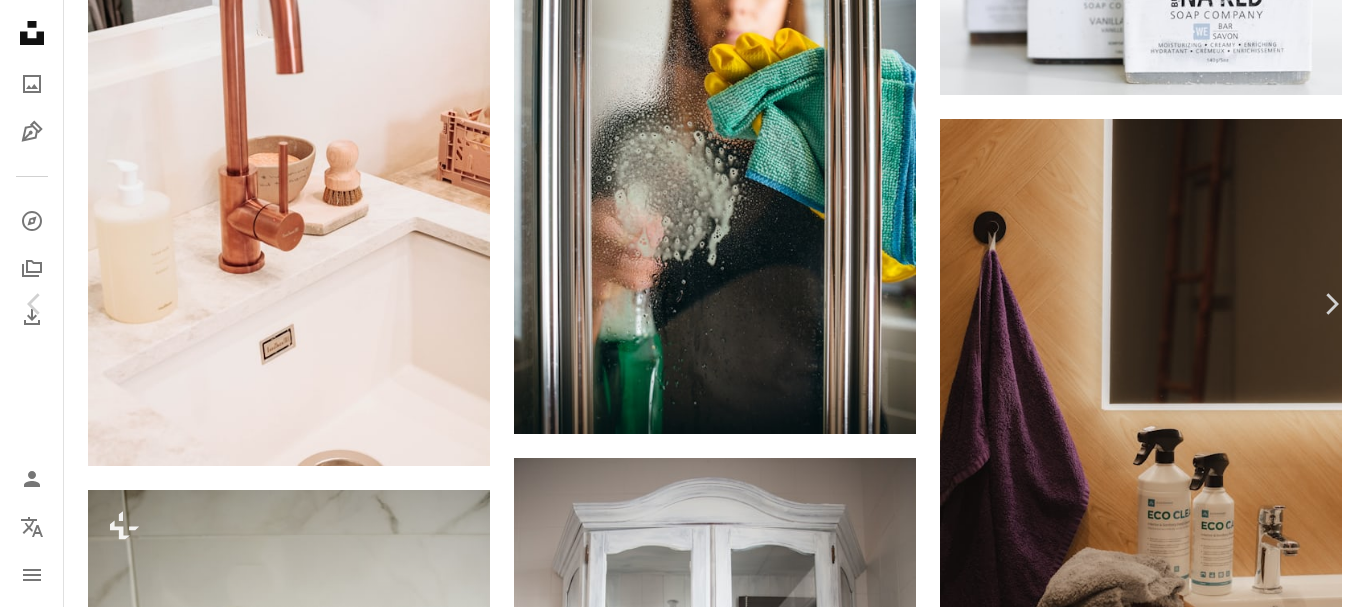 scroll, scrollTop: 500, scrollLeft: 0, axis: vertical 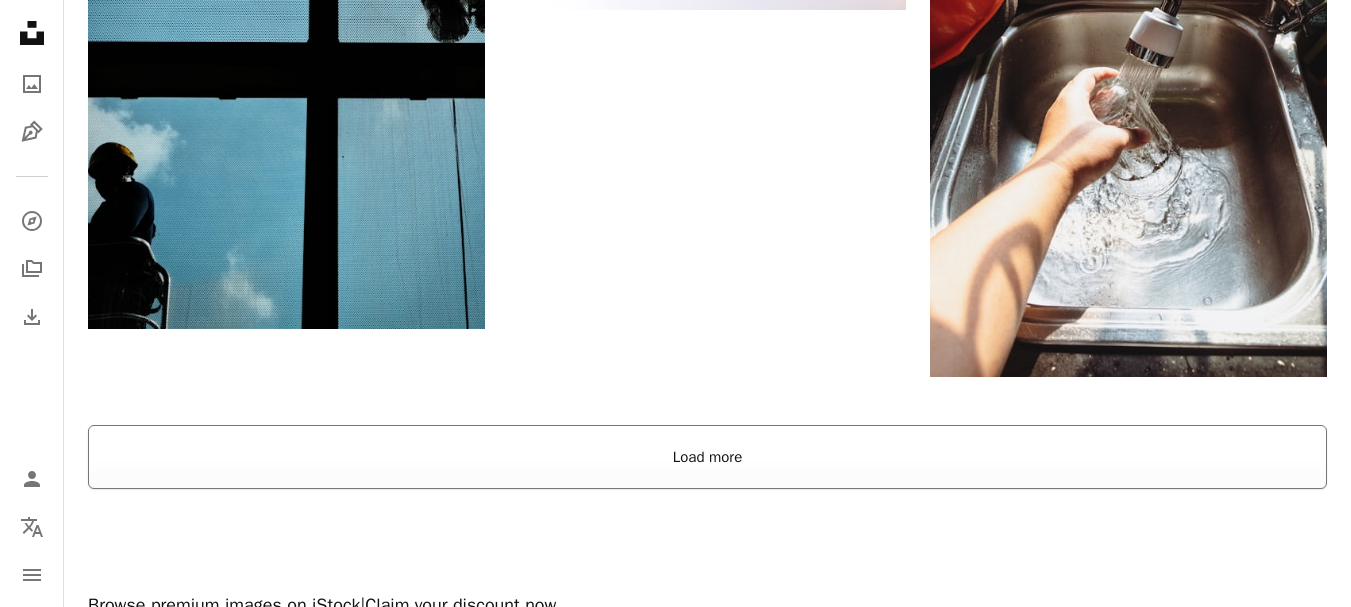 click on "Load more" at bounding box center (707, 457) 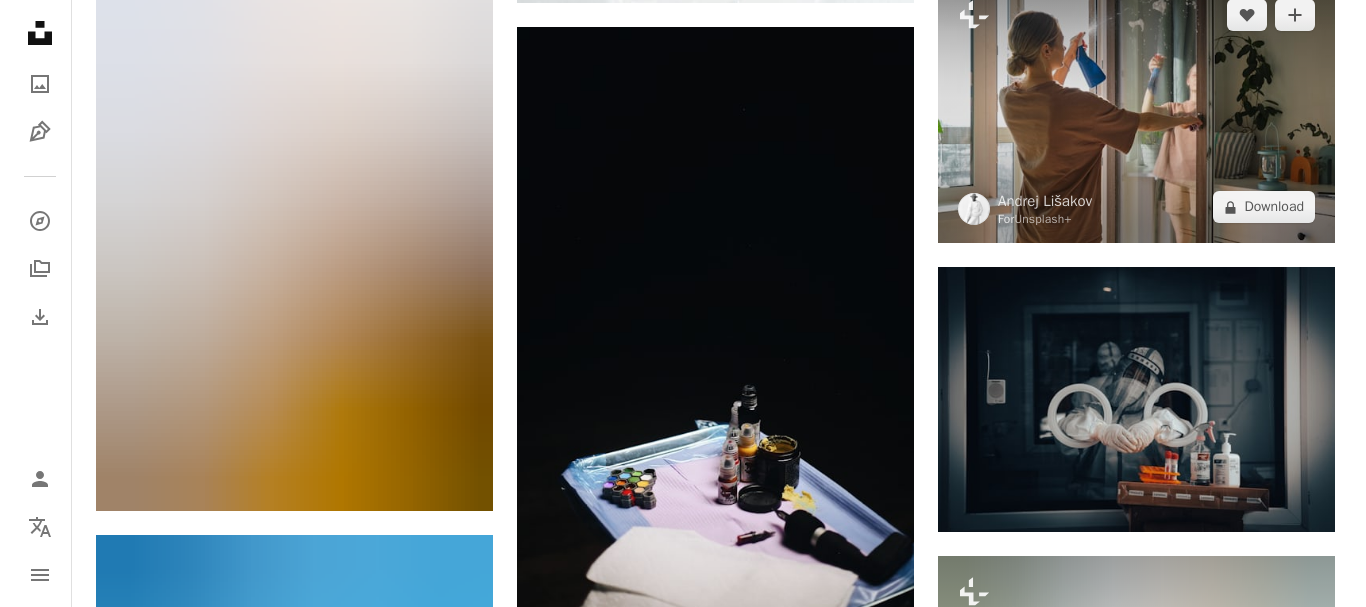 scroll, scrollTop: 12900, scrollLeft: 0, axis: vertical 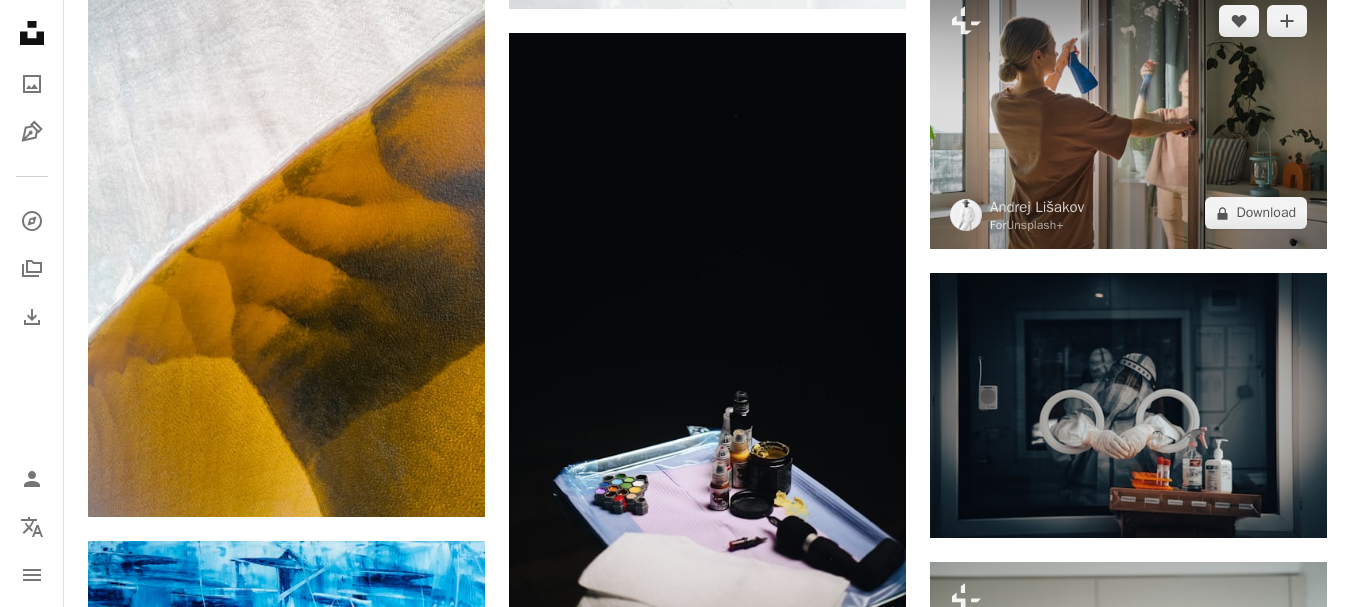 click at bounding box center (1128, 117) 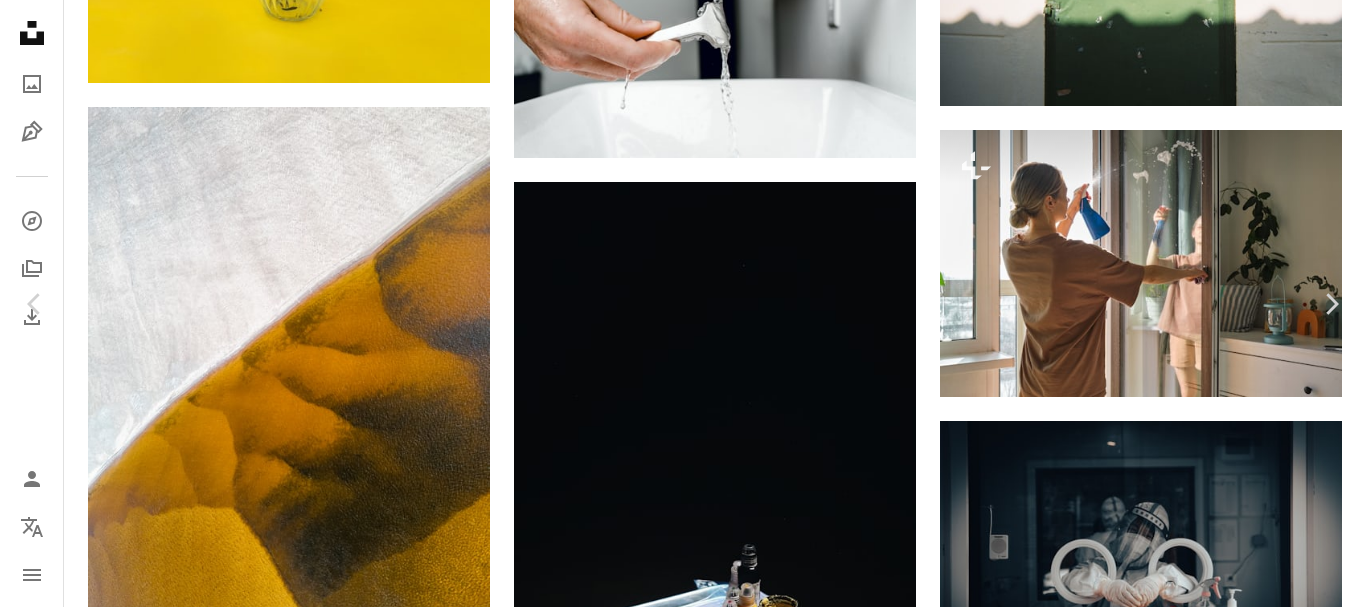 scroll, scrollTop: 900, scrollLeft: 0, axis: vertical 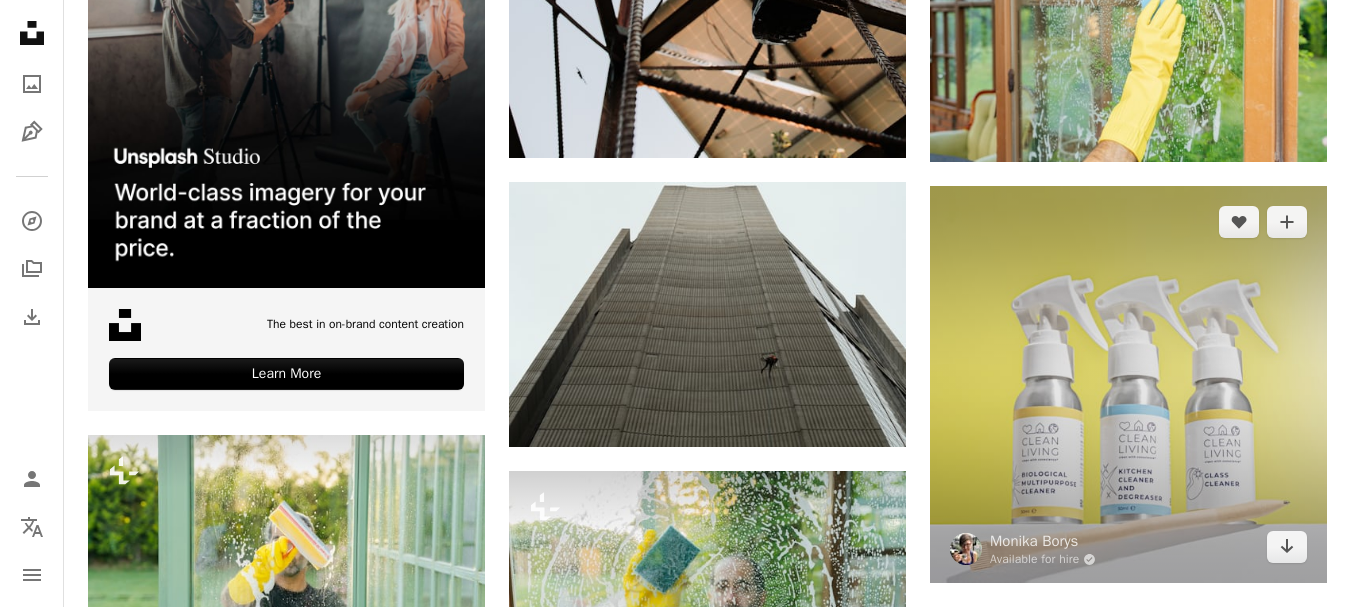 click at bounding box center [1128, 384] 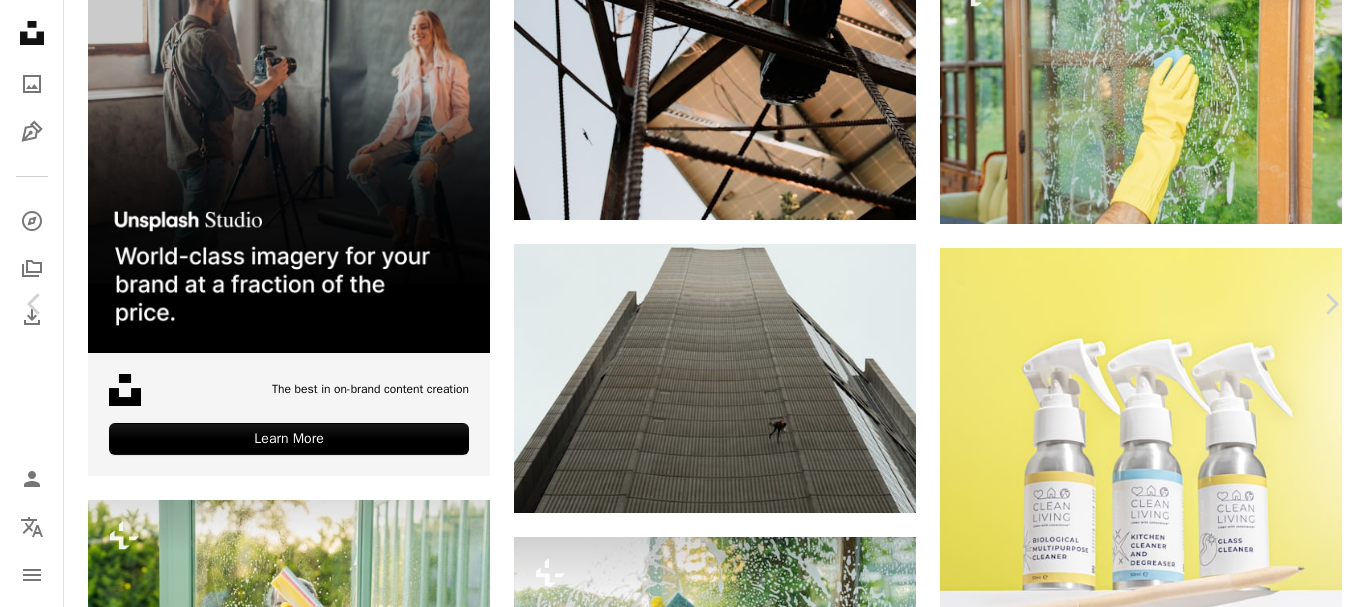 click on "Download free" at bounding box center (1167, 10749) 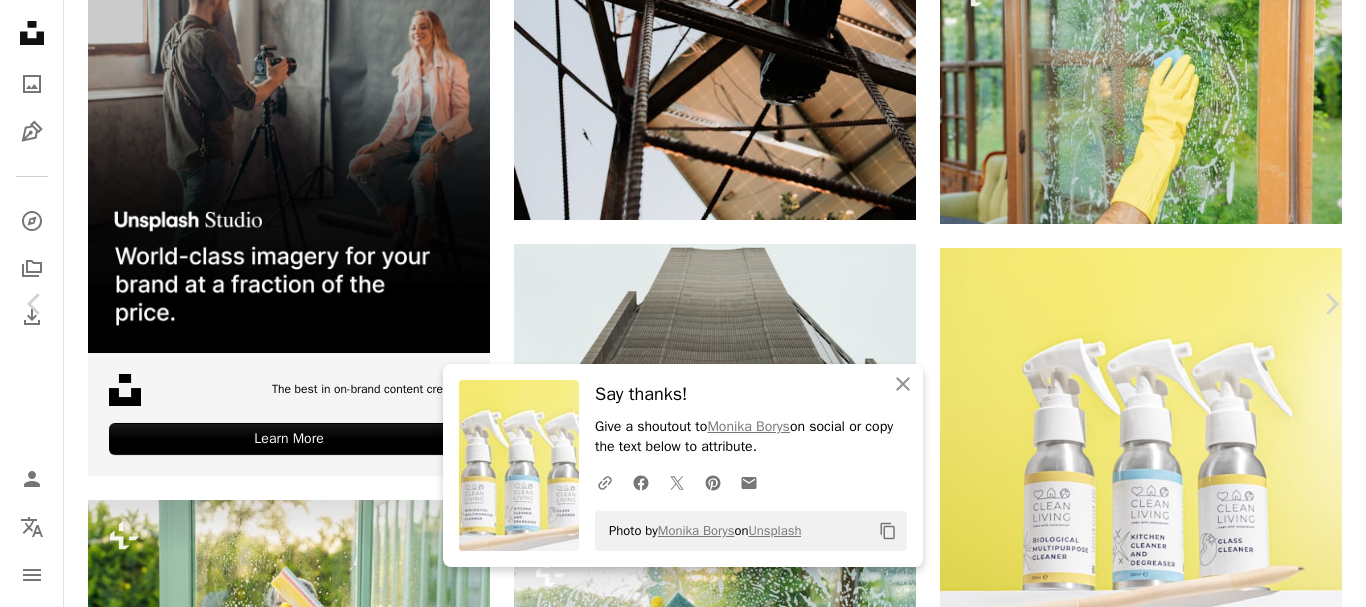 click on "Download free" at bounding box center (1167, 10749) 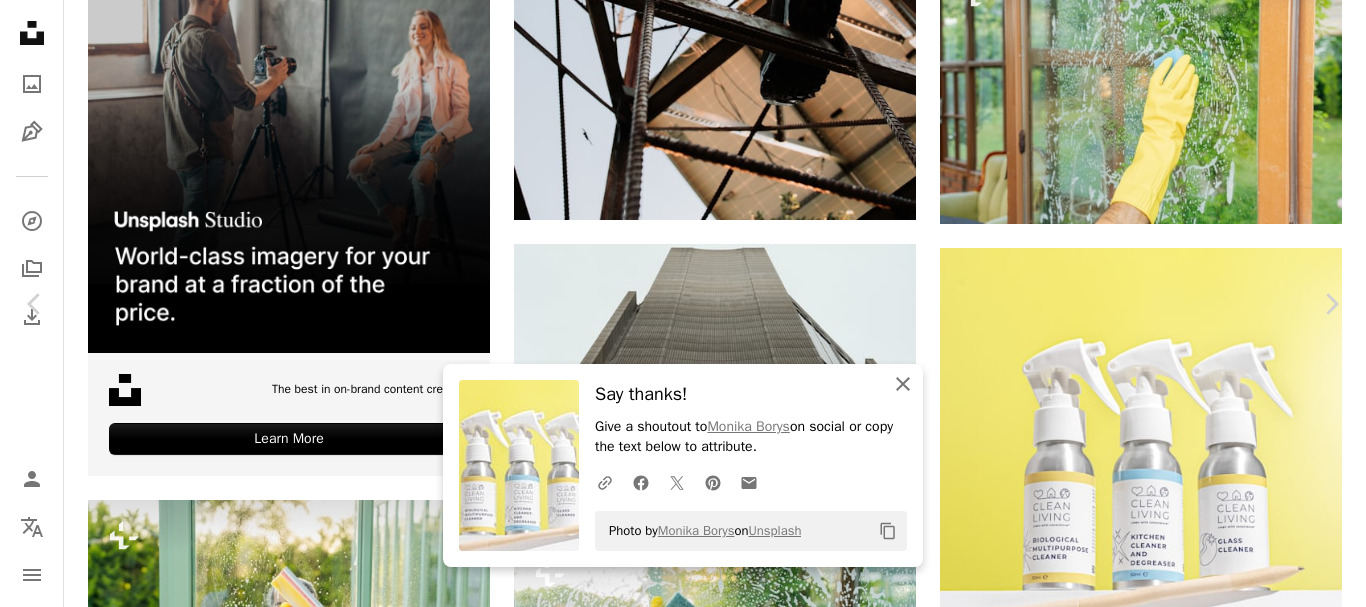 click on "An X shape" 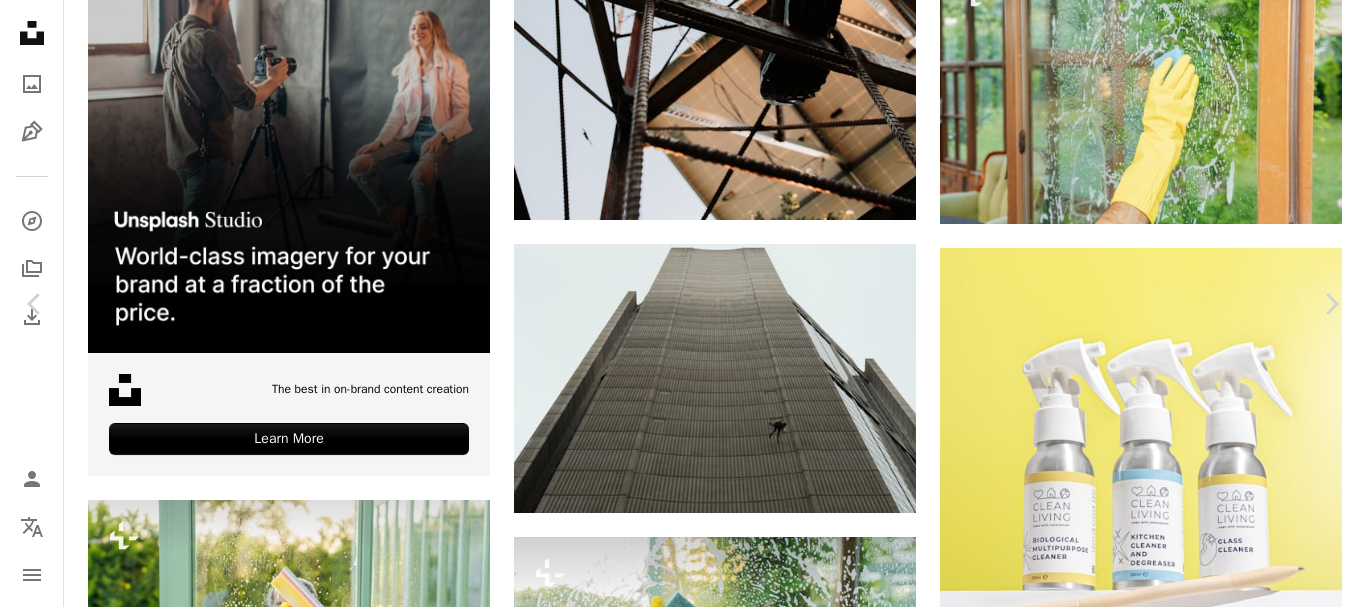 click on "An X shape" at bounding box center [20, 20] 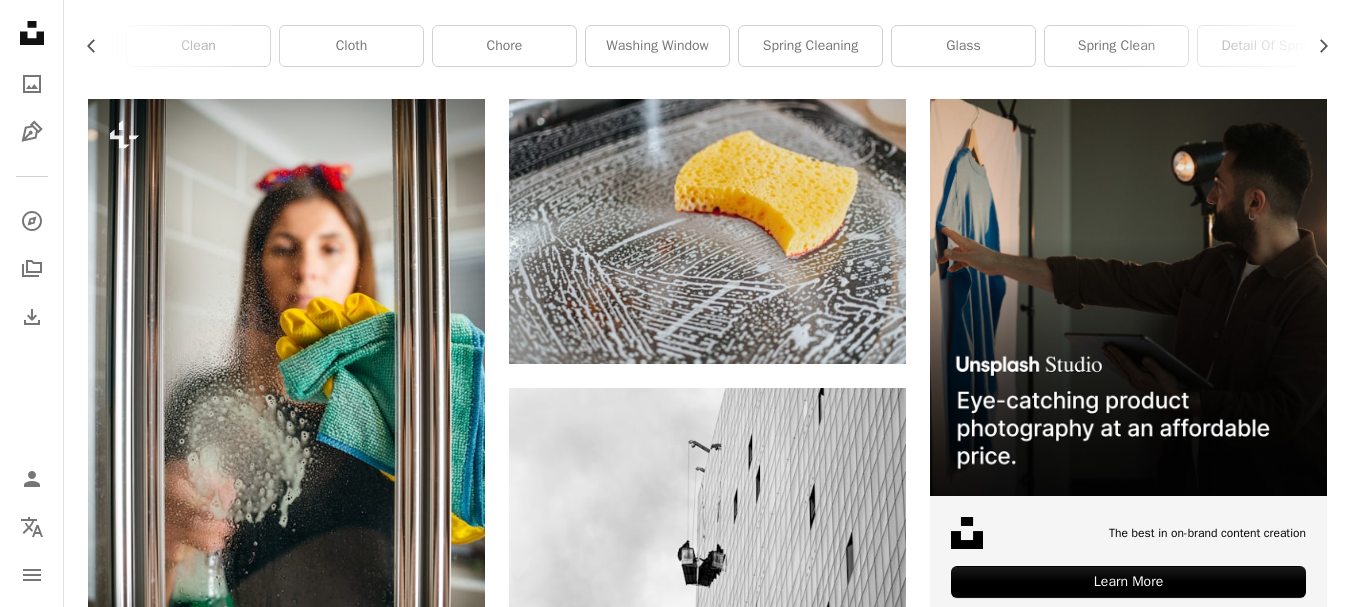 scroll, scrollTop: 0, scrollLeft: 0, axis: both 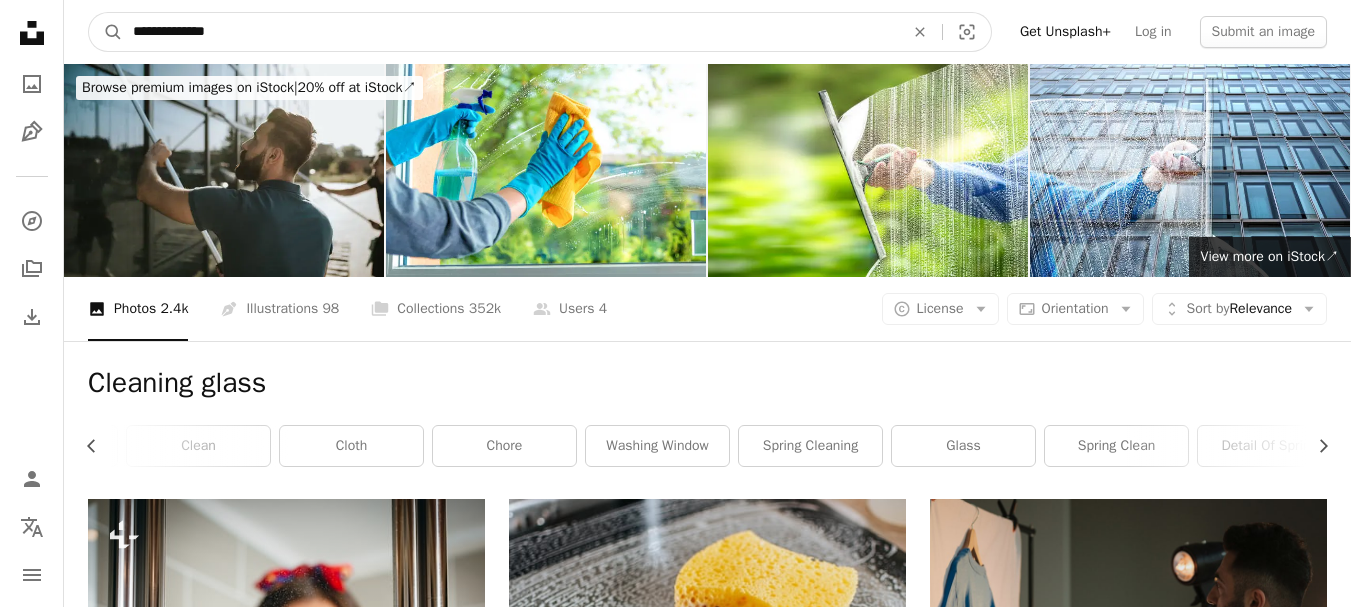 click on "**********" at bounding box center (510, 32) 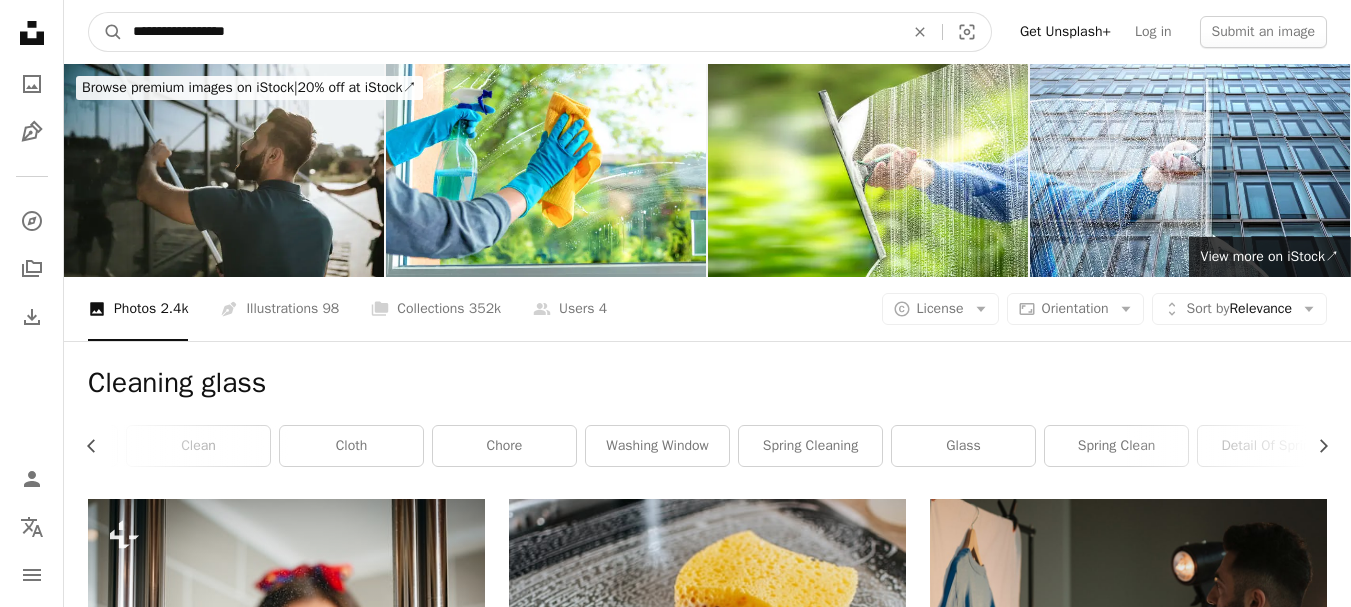 type on "**********" 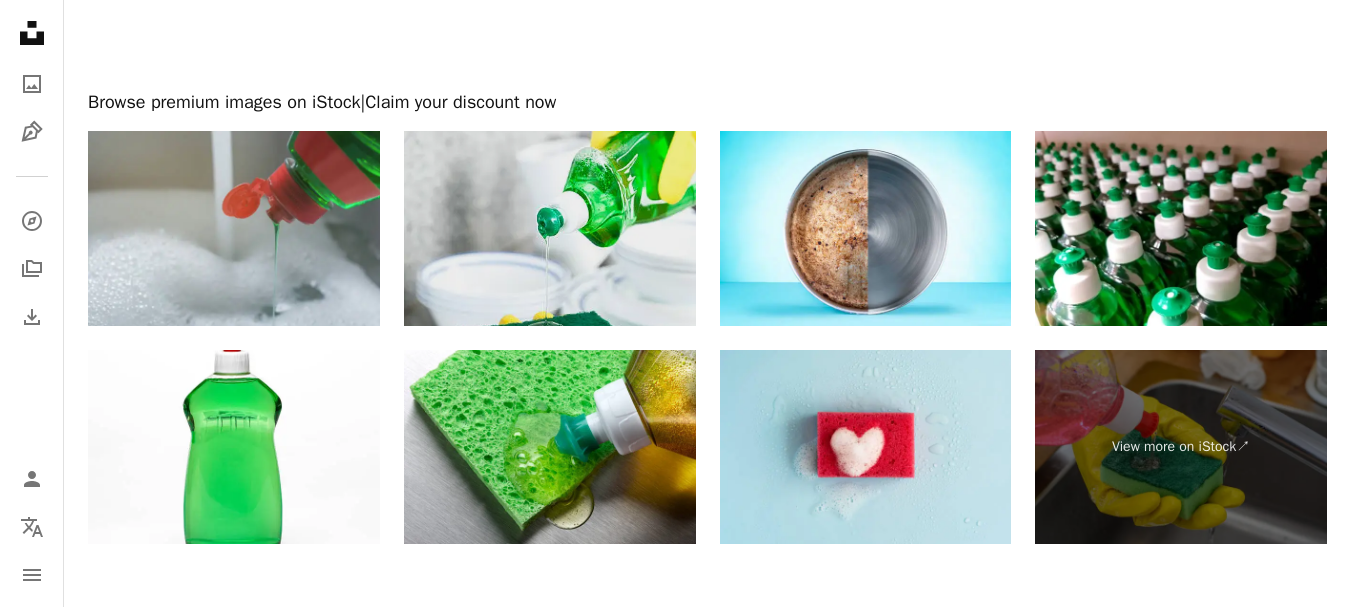 scroll, scrollTop: 3759, scrollLeft: 0, axis: vertical 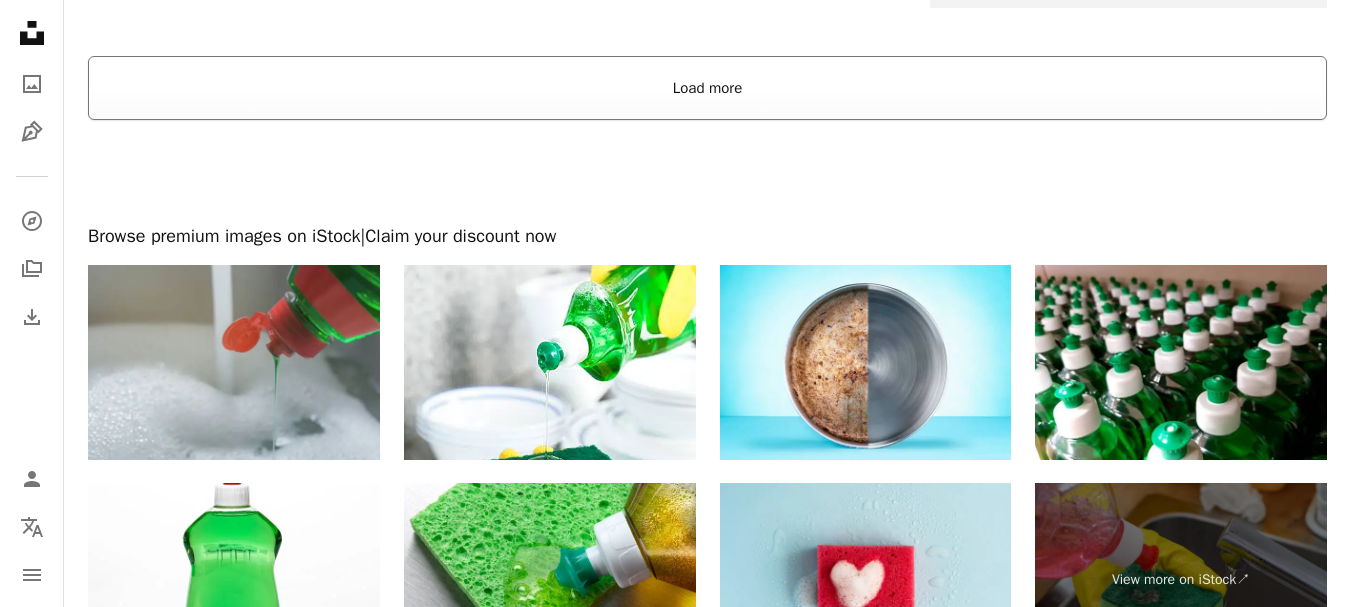 click on "Load more" at bounding box center [707, 88] 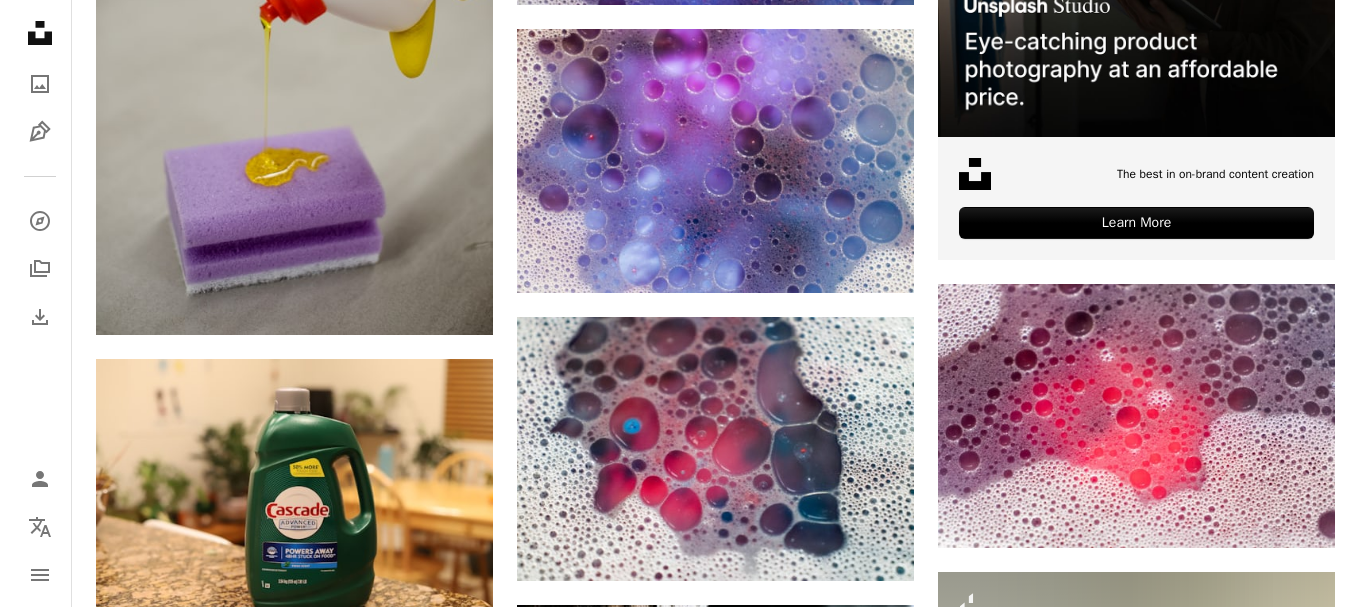 scroll, scrollTop: 1159, scrollLeft: 0, axis: vertical 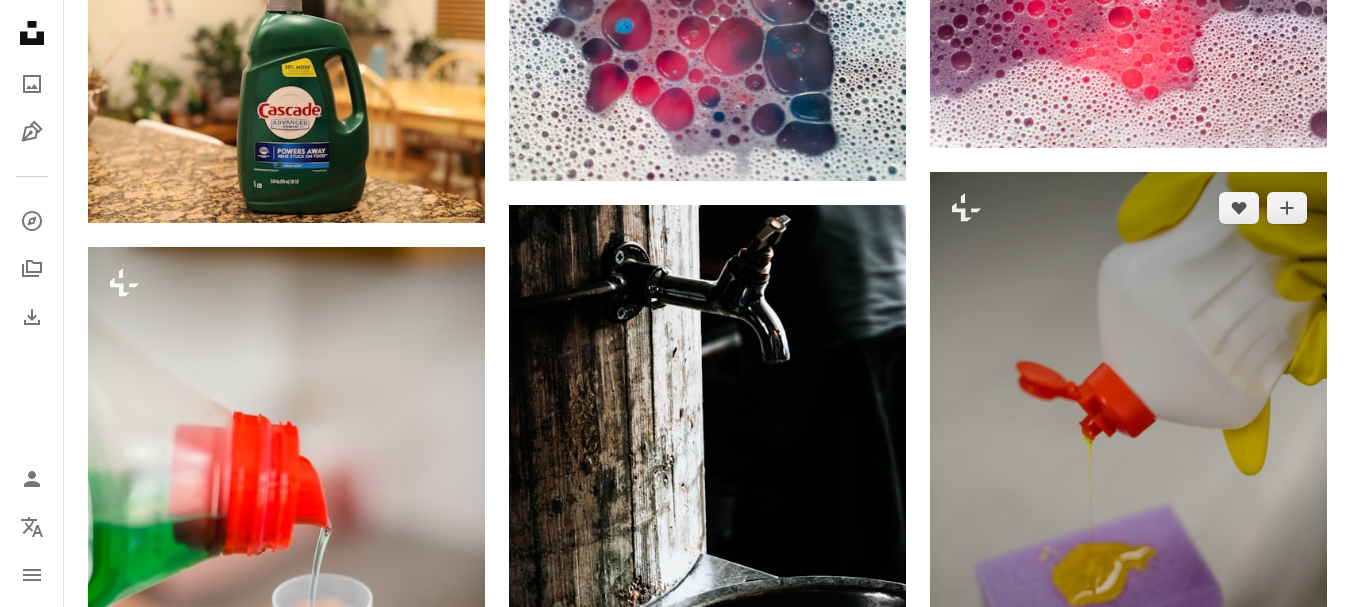 click at bounding box center [1128, 469] 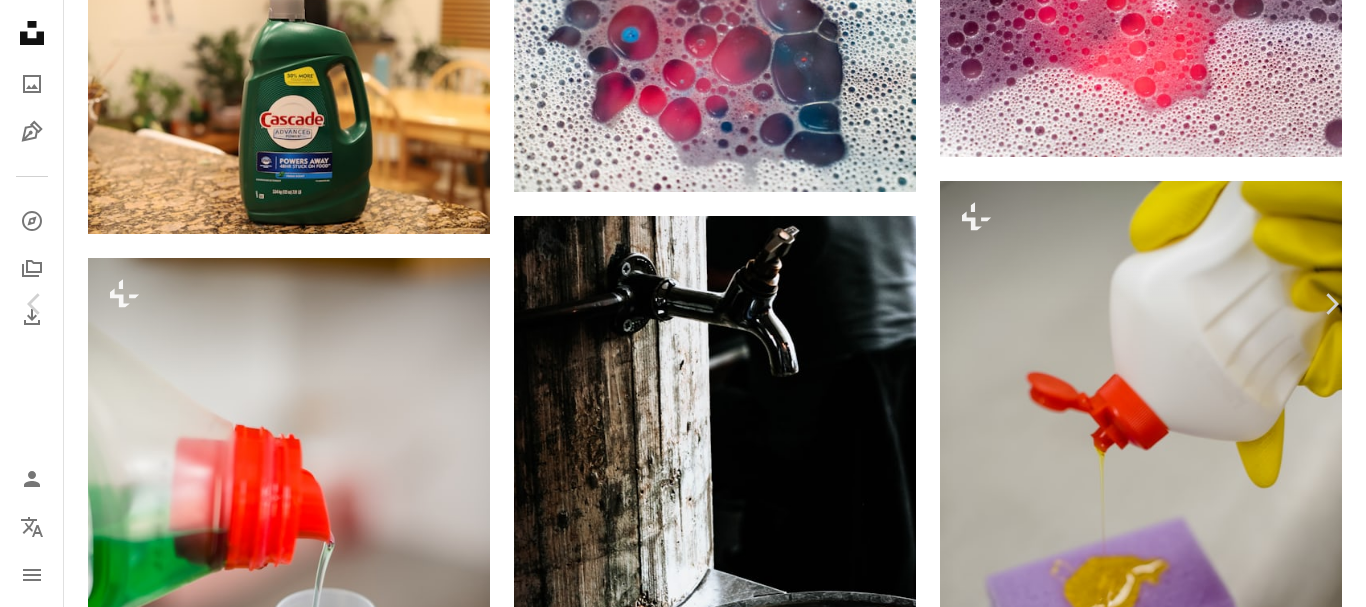 scroll, scrollTop: 600, scrollLeft: 0, axis: vertical 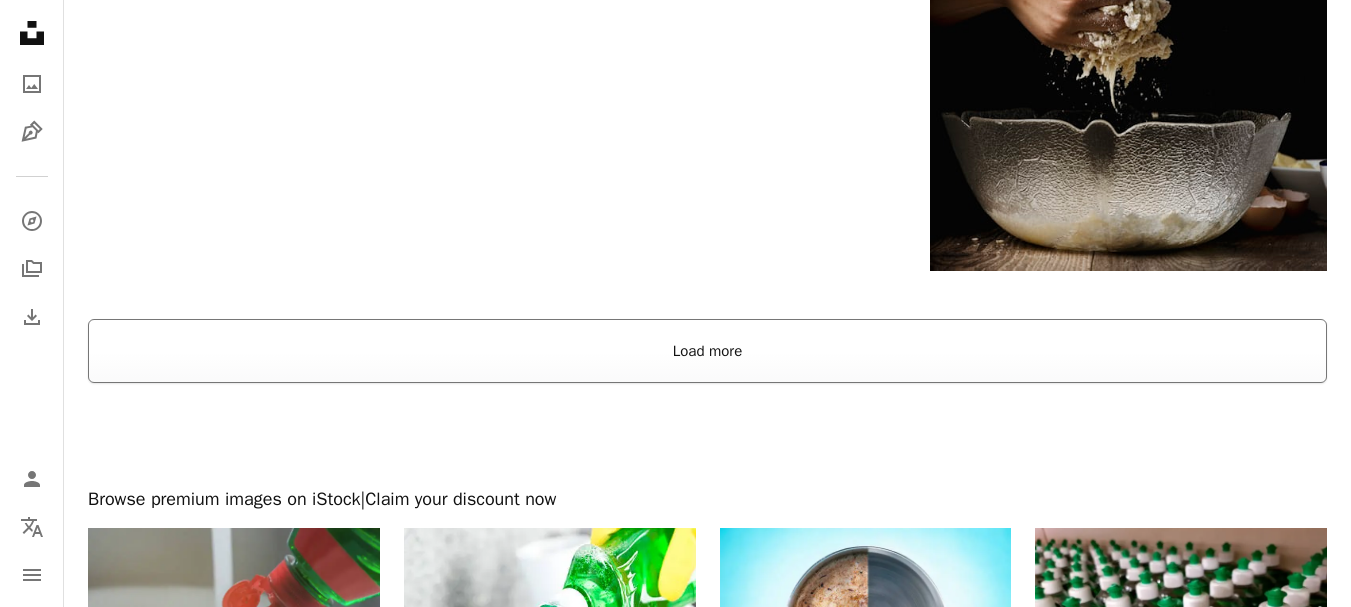 click on "Load more" at bounding box center (707, 351) 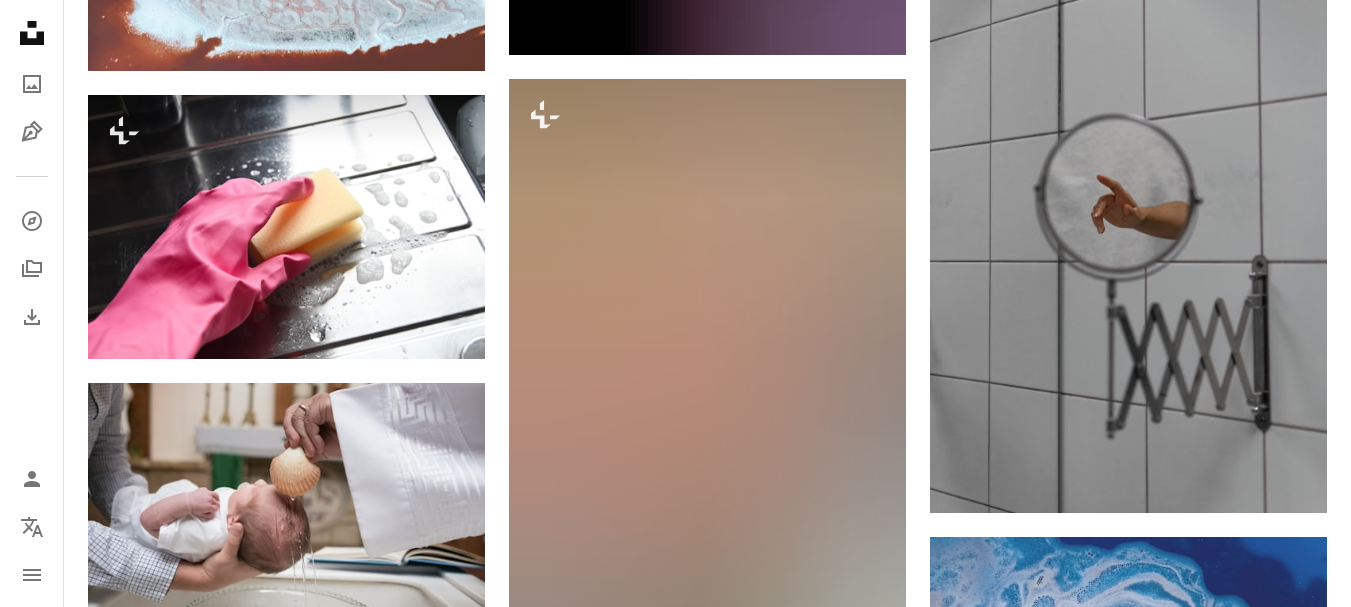 scroll, scrollTop: 8700, scrollLeft: 0, axis: vertical 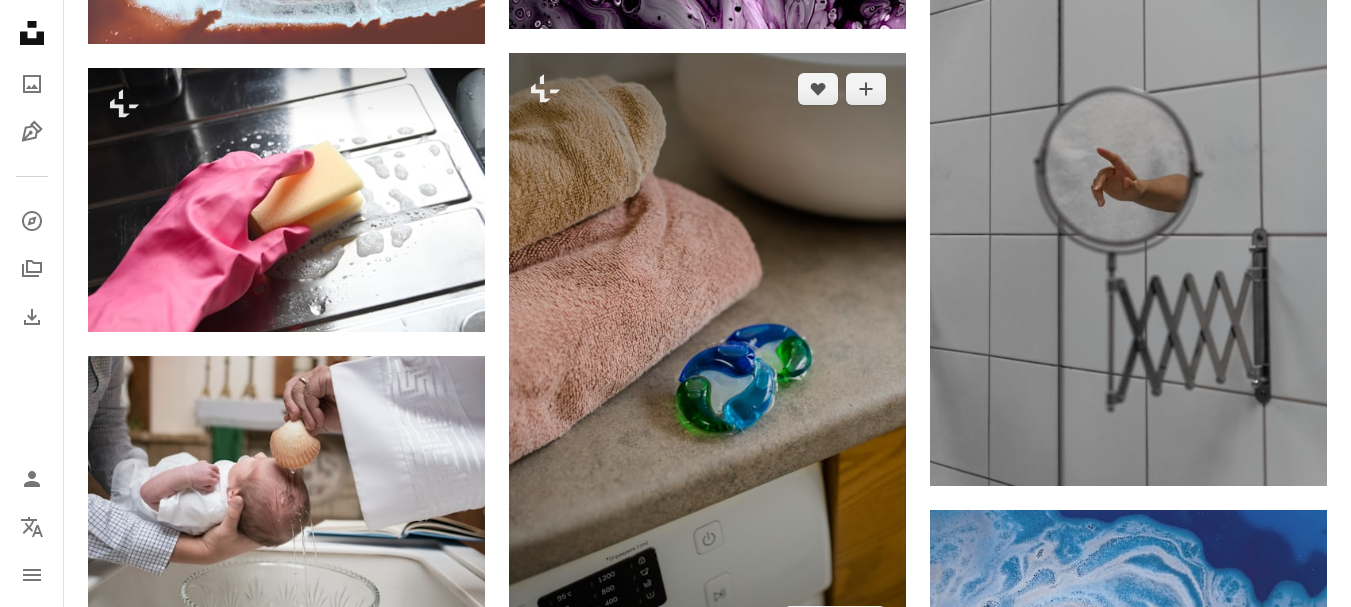 click at bounding box center [707, 355] 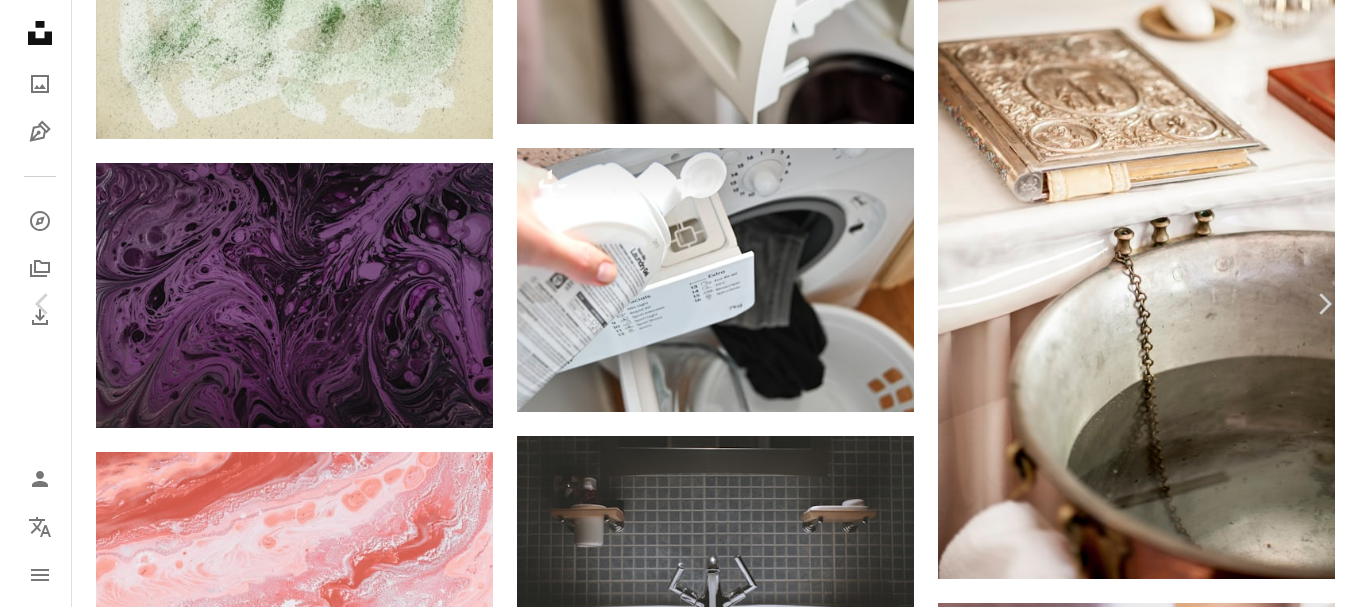 scroll, scrollTop: 5900, scrollLeft: 0, axis: vertical 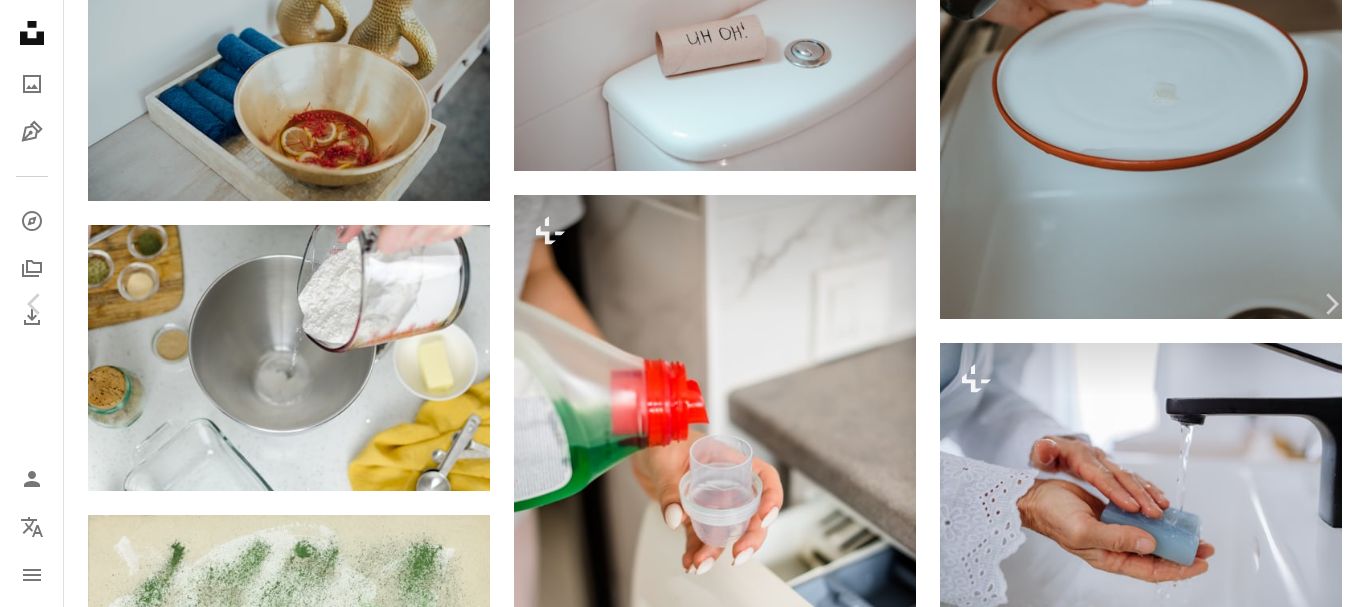 click on "An X shape" at bounding box center (20, 20) 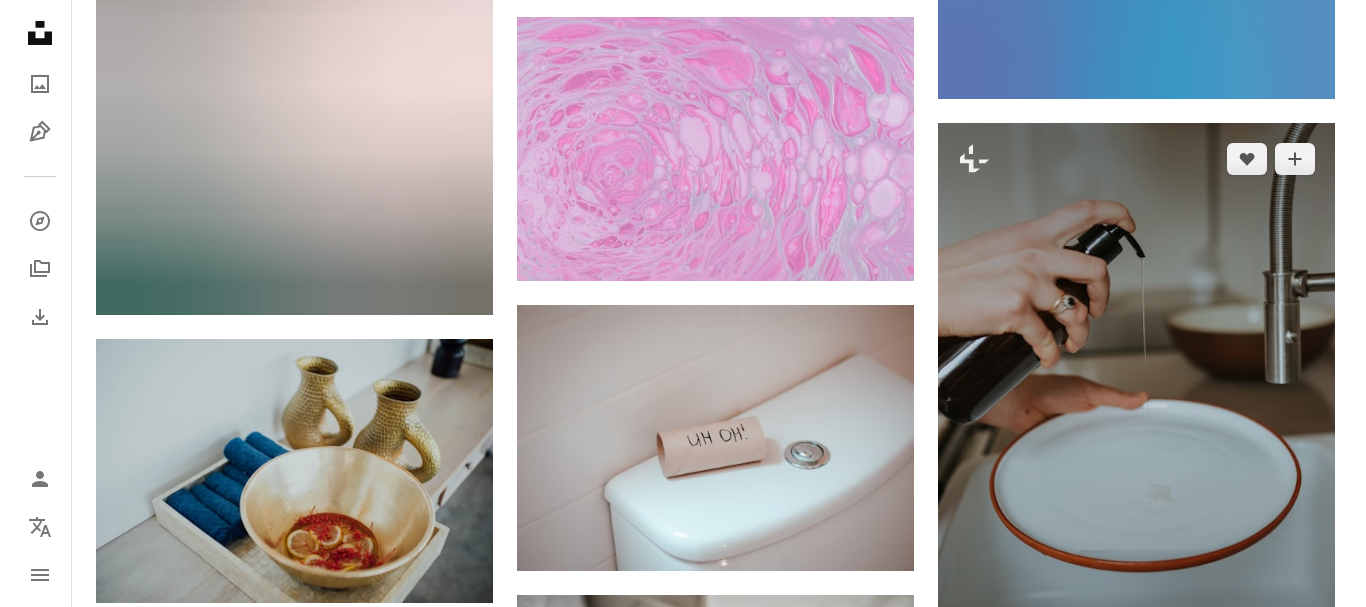 scroll, scrollTop: 5500, scrollLeft: 0, axis: vertical 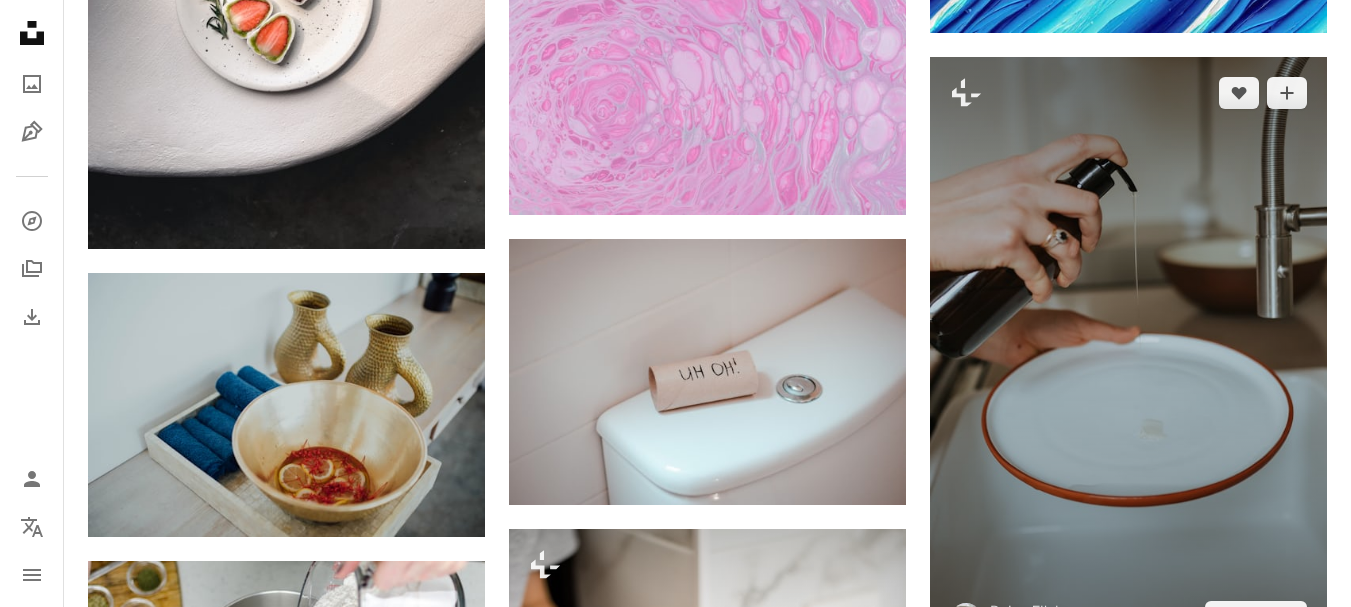 click at bounding box center [1128, 355] 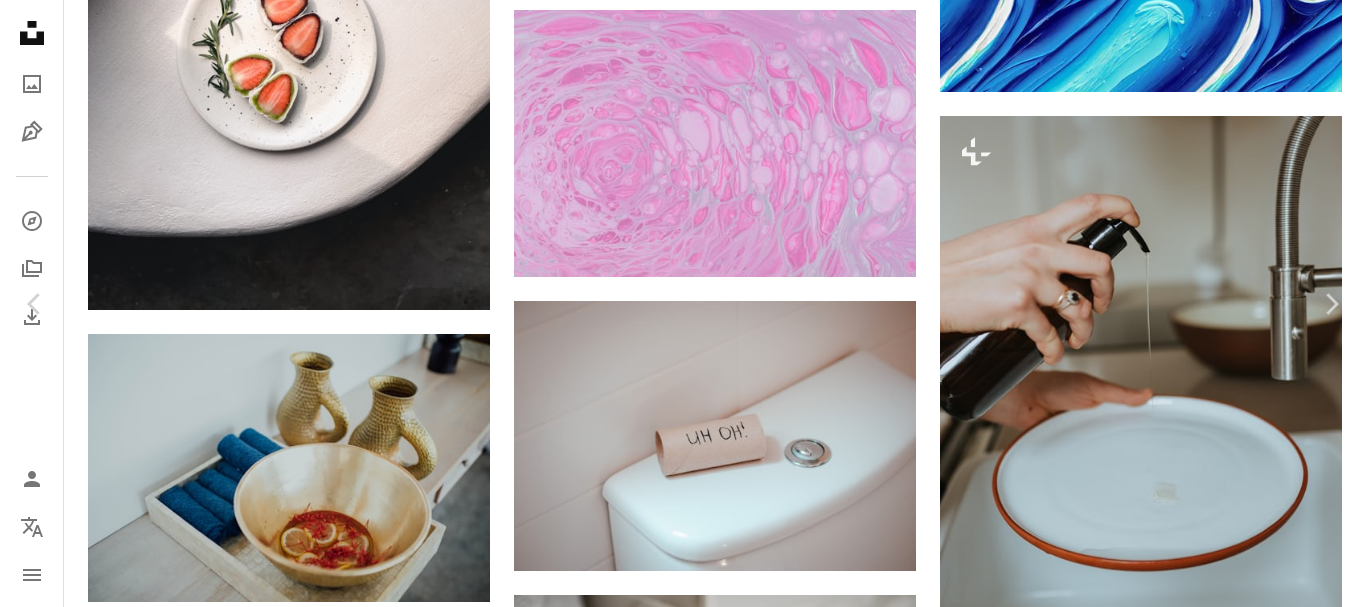 scroll, scrollTop: 300, scrollLeft: 0, axis: vertical 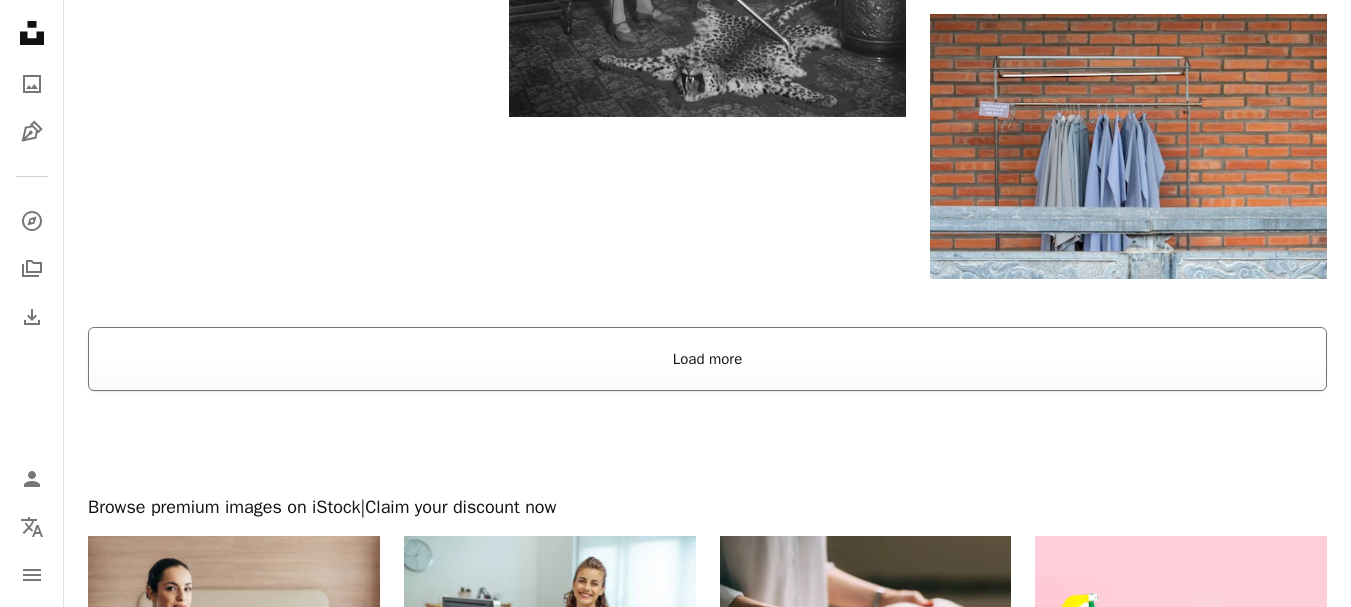 click on "Load more" at bounding box center [707, 359] 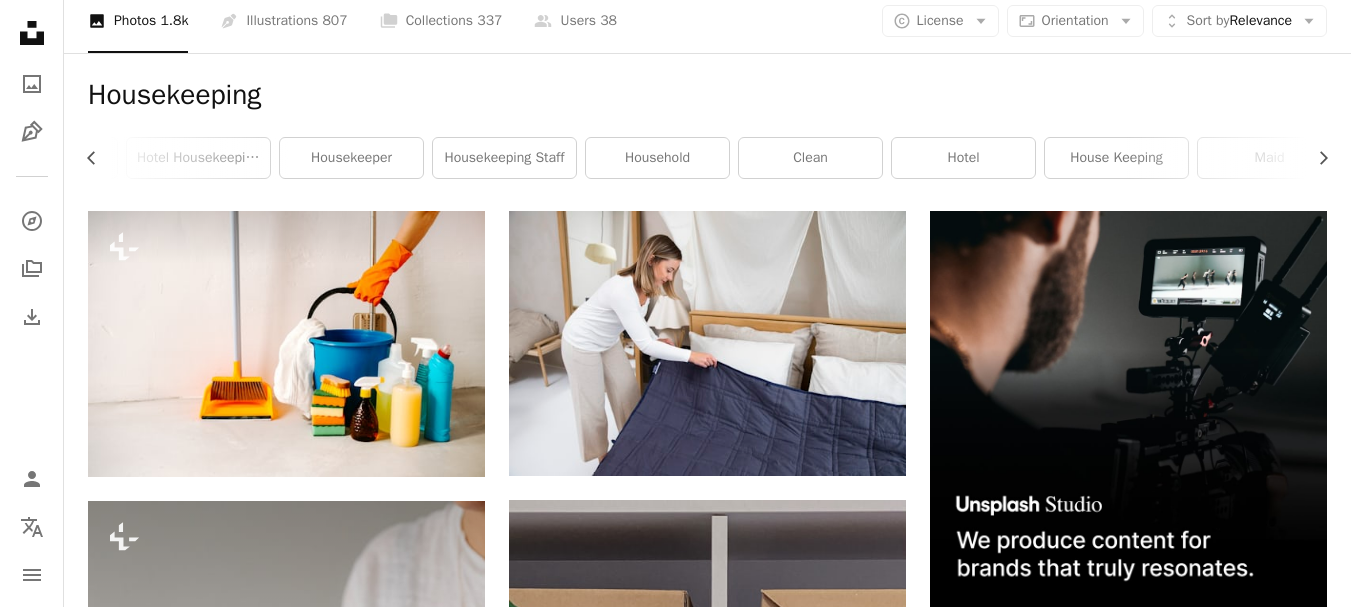 scroll, scrollTop: 0, scrollLeft: 0, axis: both 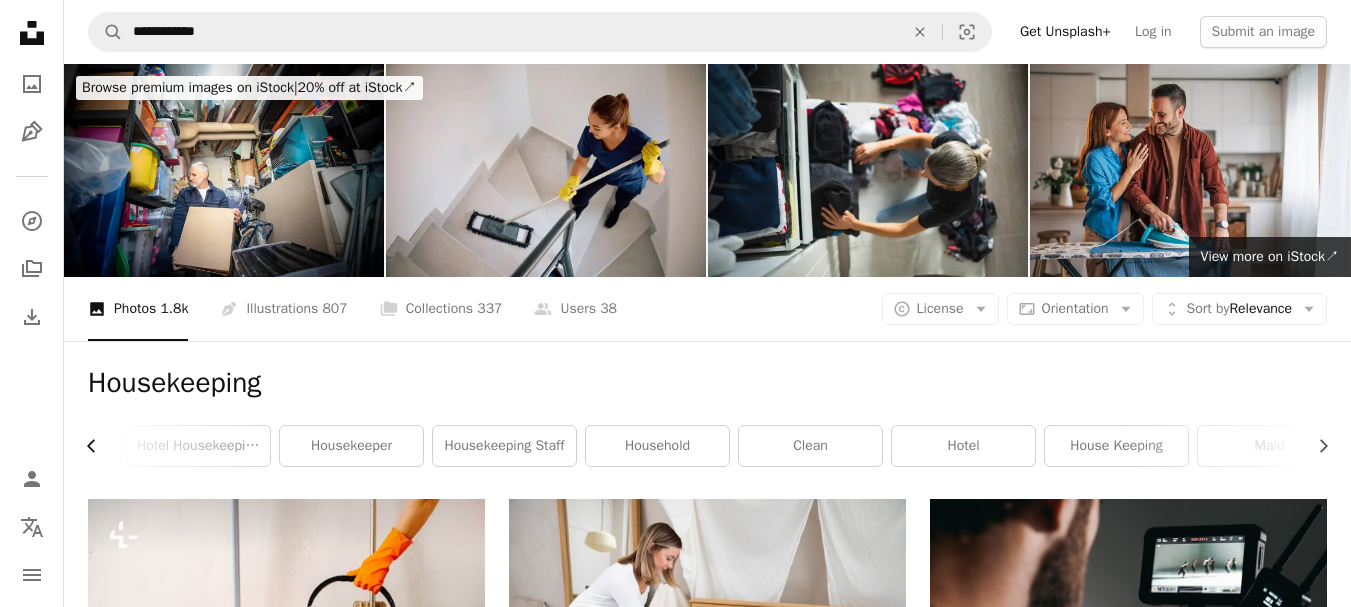 click on "Chevron left" 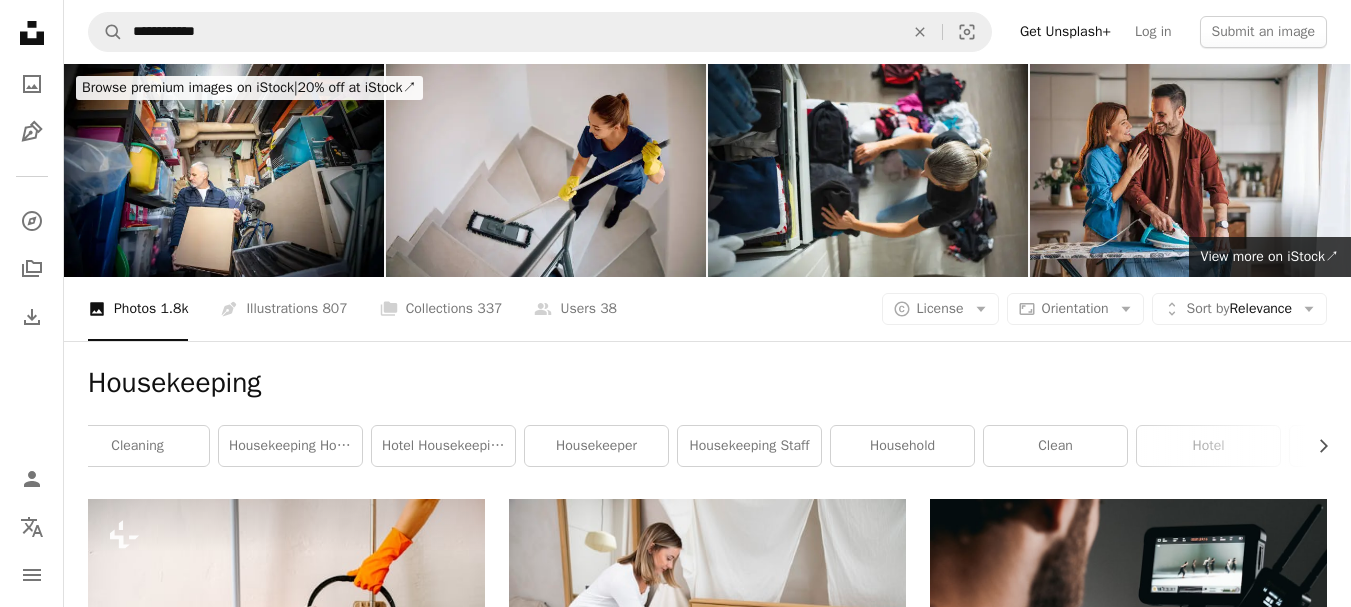 scroll, scrollTop: 0, scrollLeft: 0, axis: both 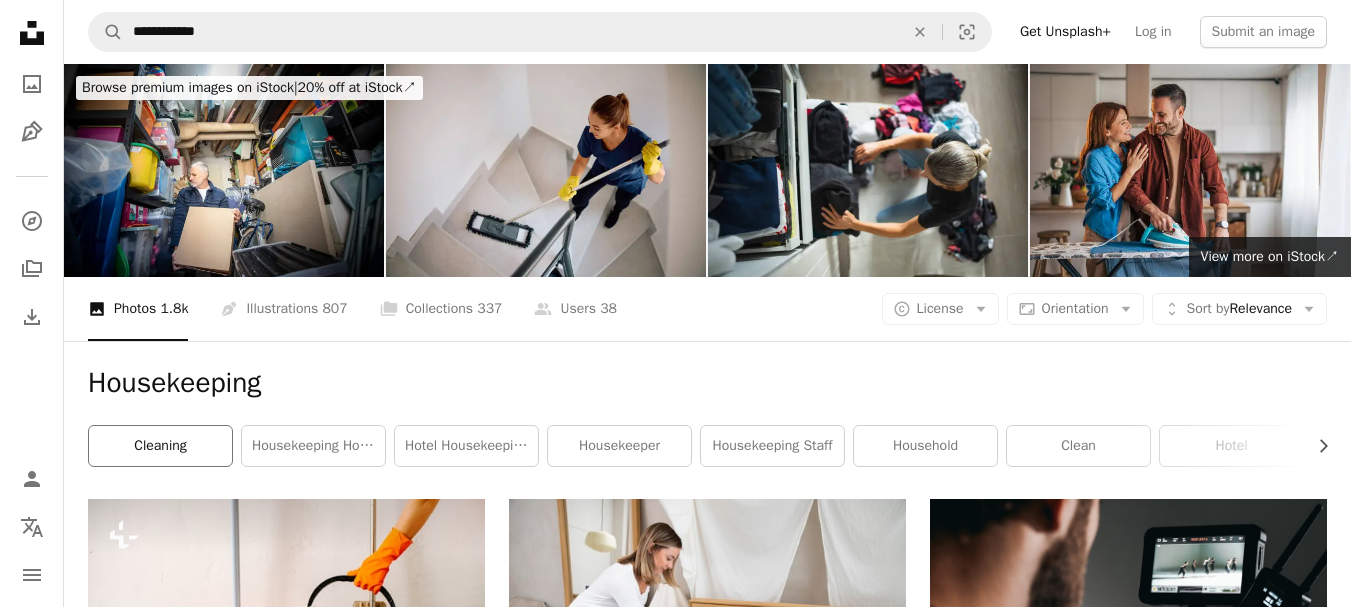 click on "cleaning" at bounding box center [160, 446] 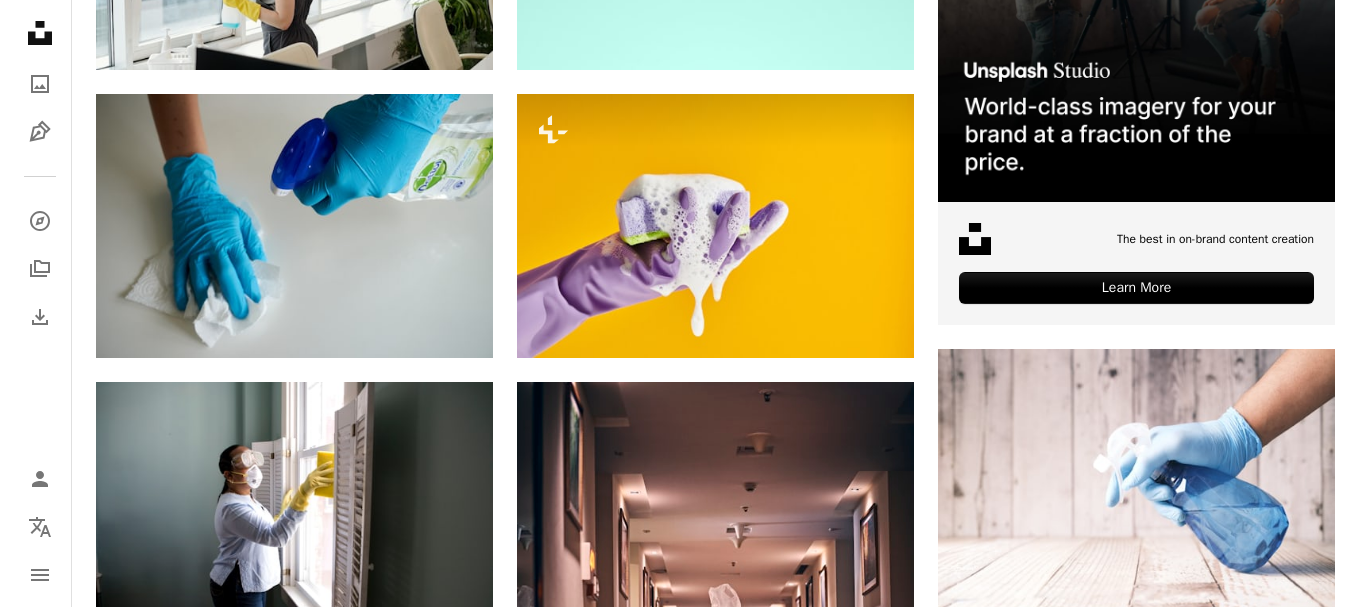 scroll, scrollTop: 900, scrollLeft: 0, axis: vertical 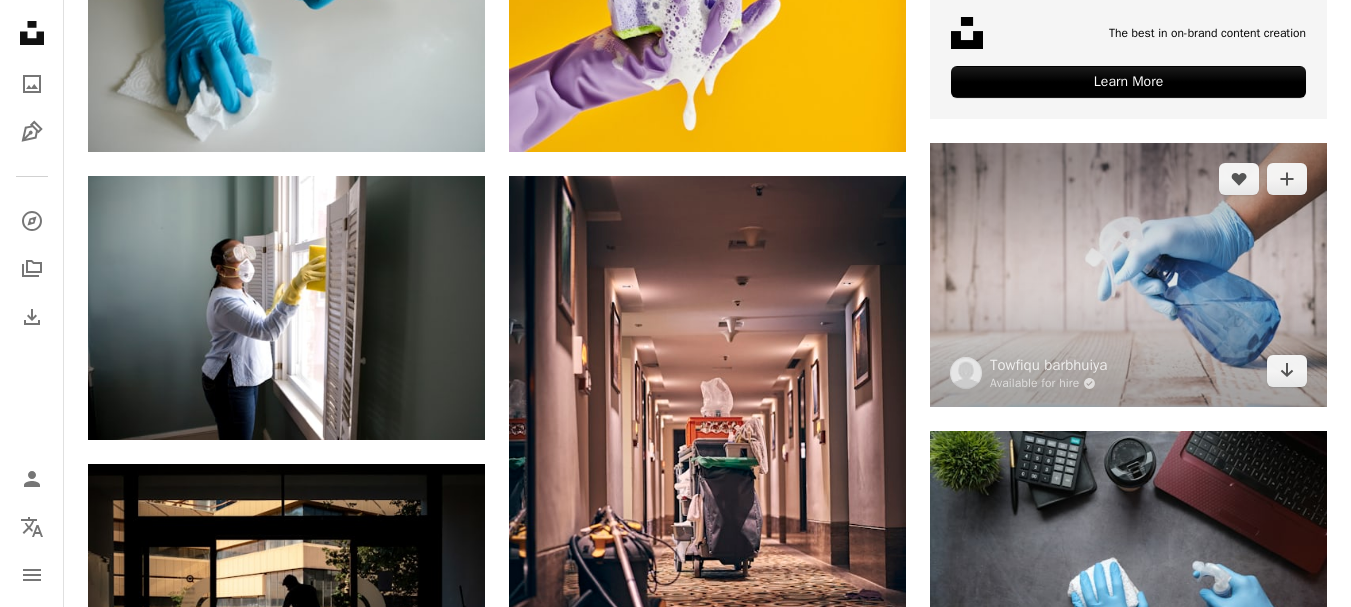 click at bounding box center [1128, 275] 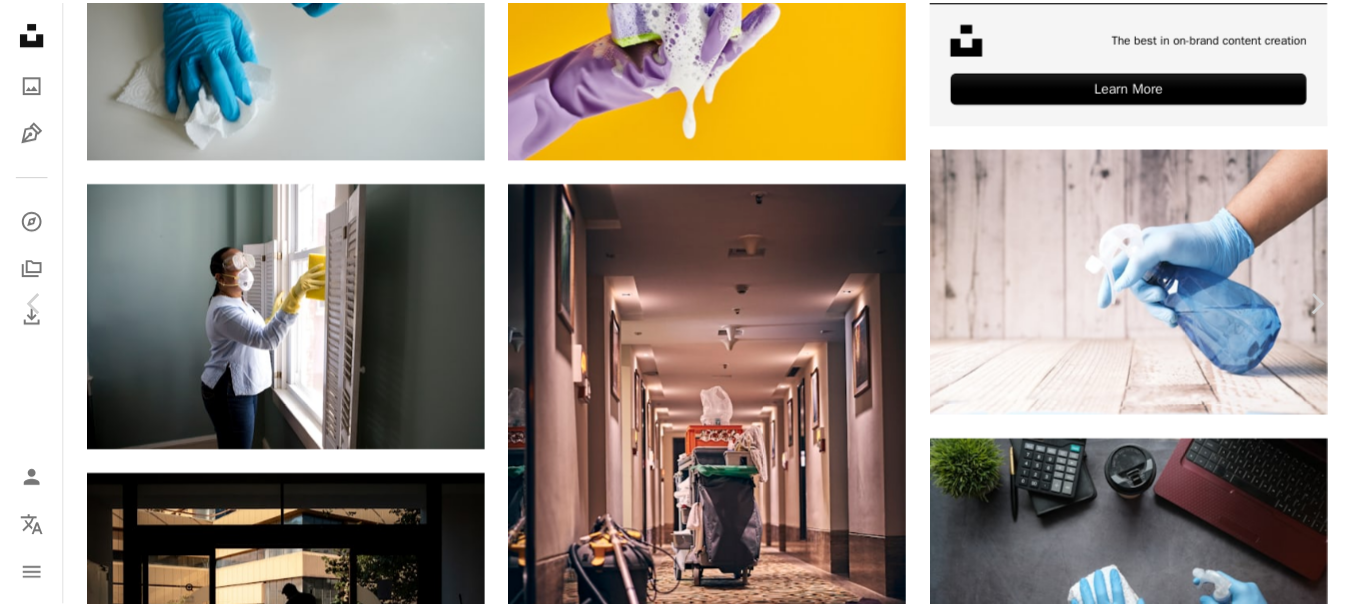 scroll, scrollTop: 200, scrollLeft: 0, axis: vertical 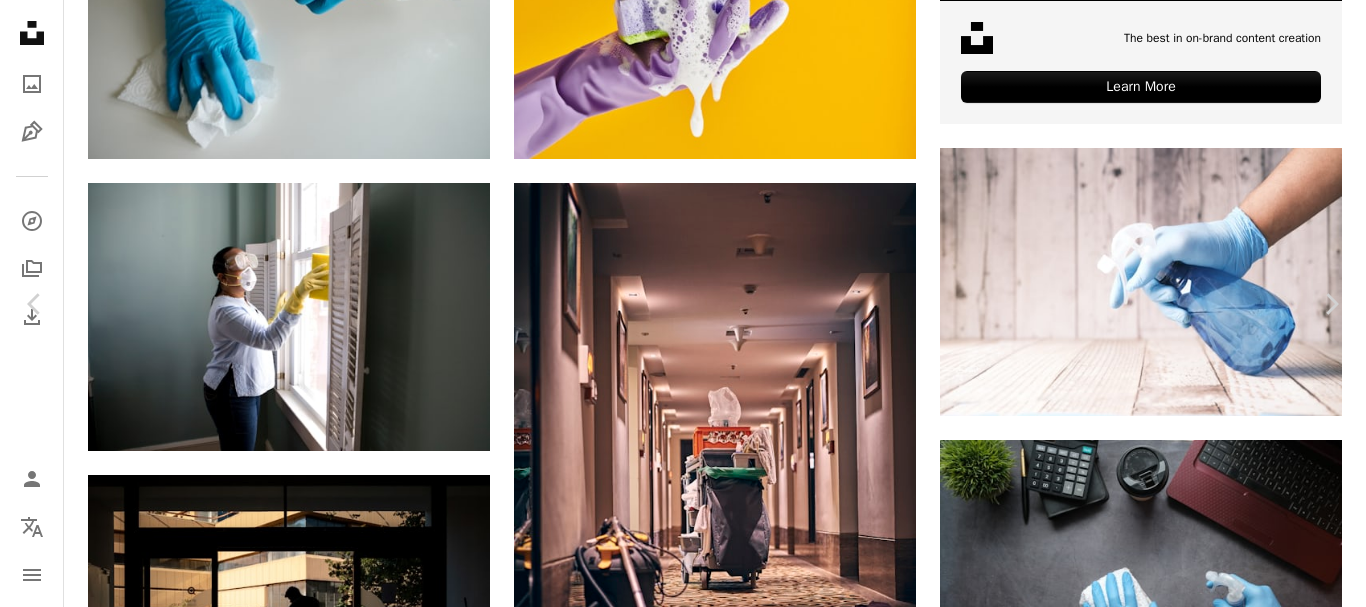 click on "Download free" at bounding box center (1167, 3516) 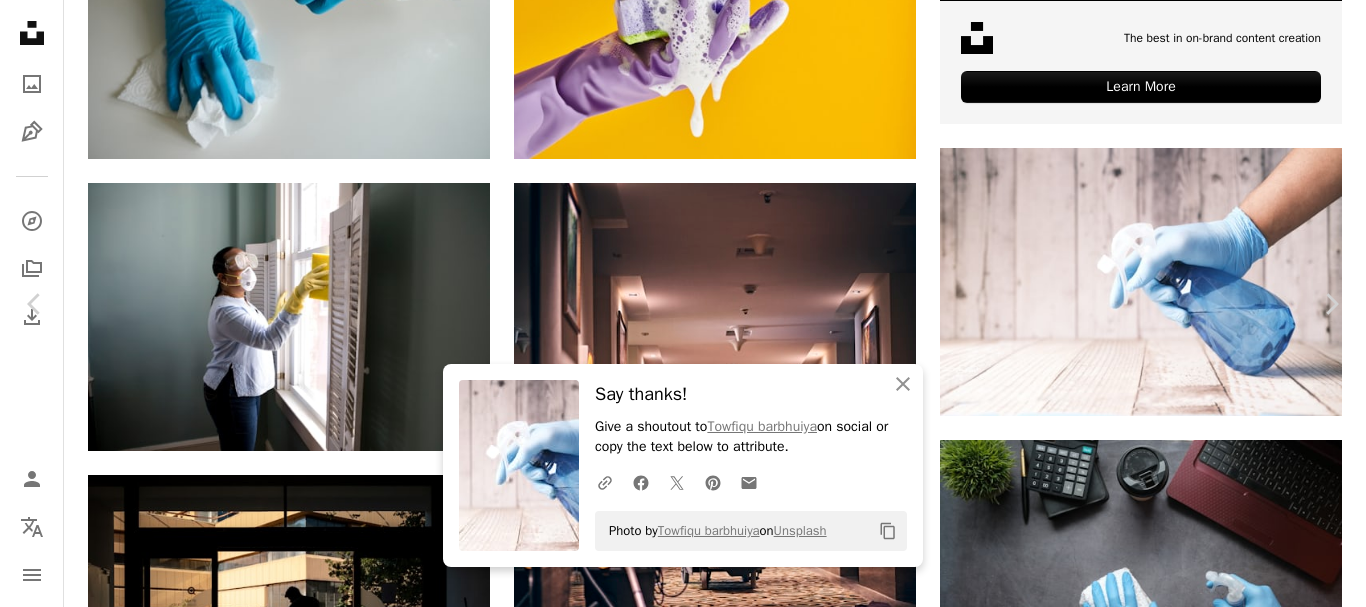 click on "An X shape" at bounding box center (20, 20) 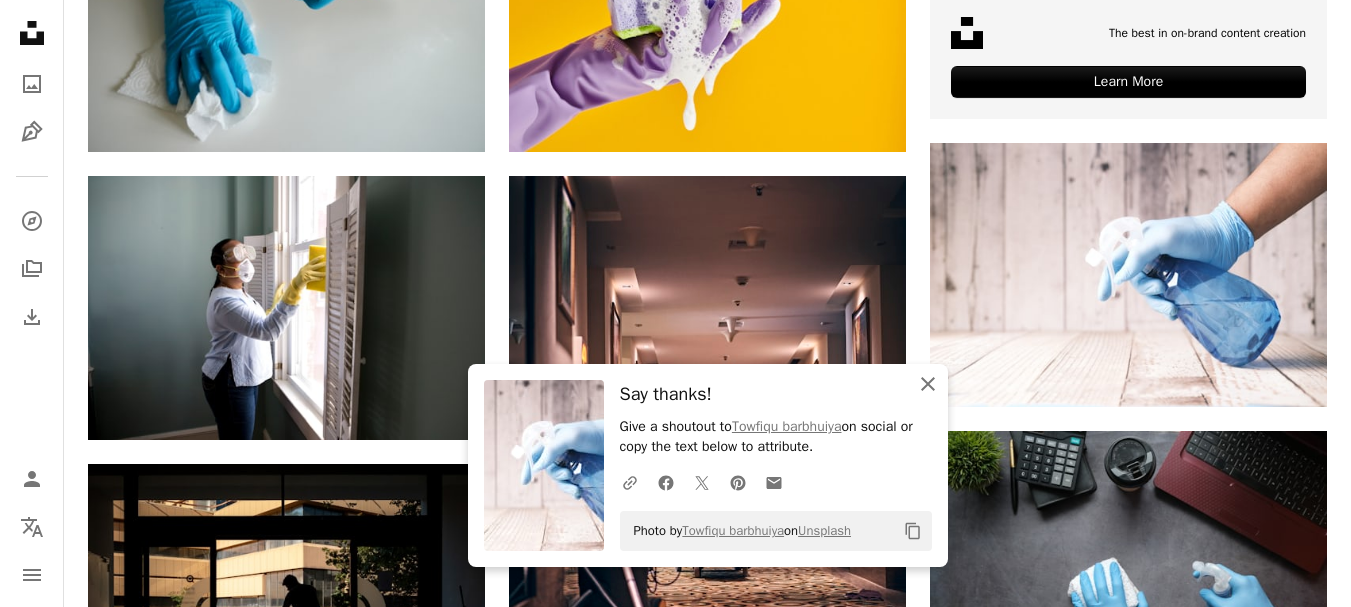 click on "An X shape" 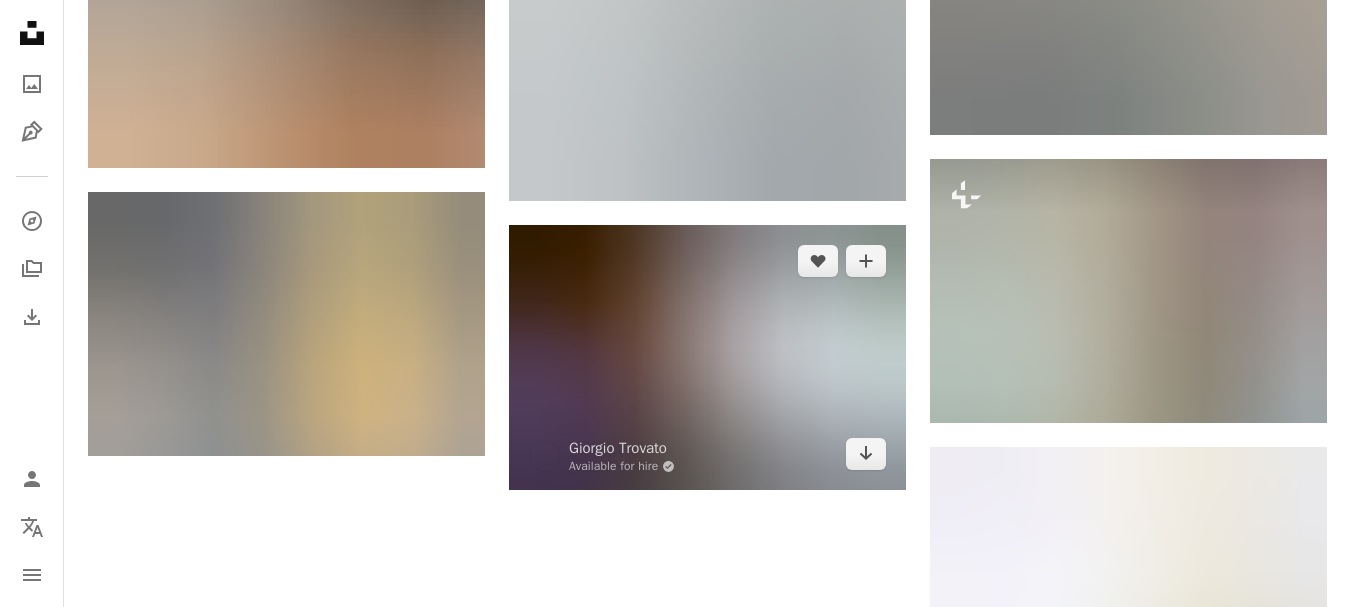 scroll, scrollTop: 3000, scrollLeft: 0, axis: vertical 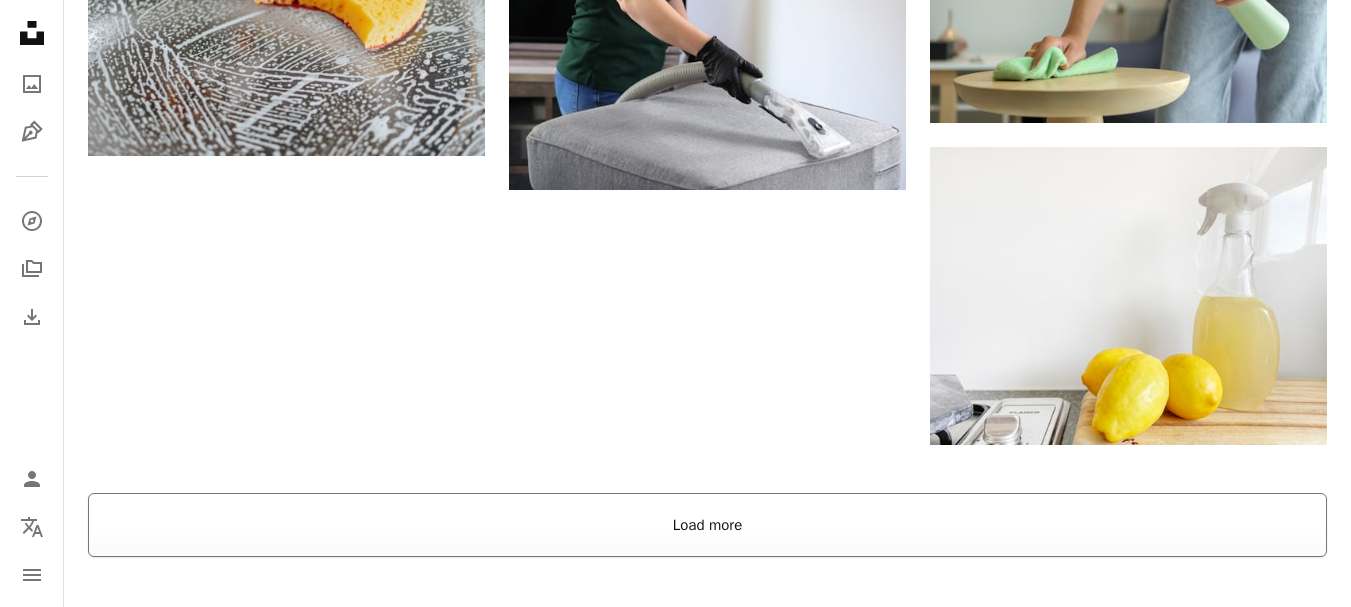 click on "Load more" at bounding box center [707, 525] 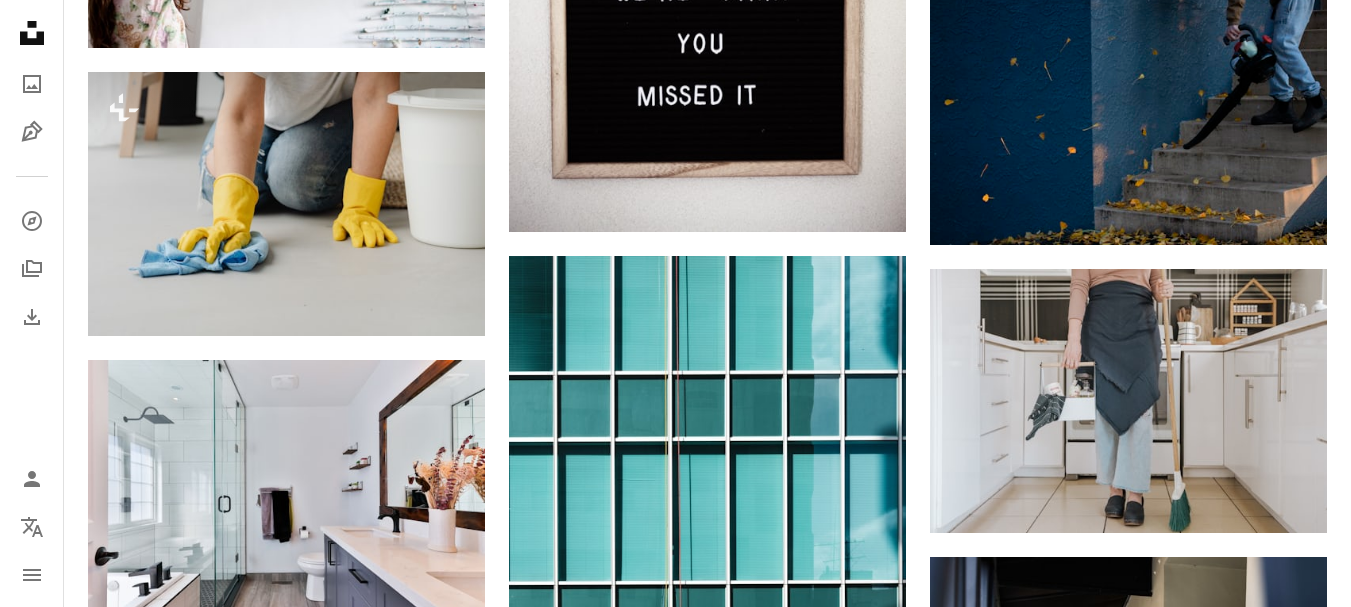 scroll, scrollTop: 9000, scrollLeft: 0, axis: vertical 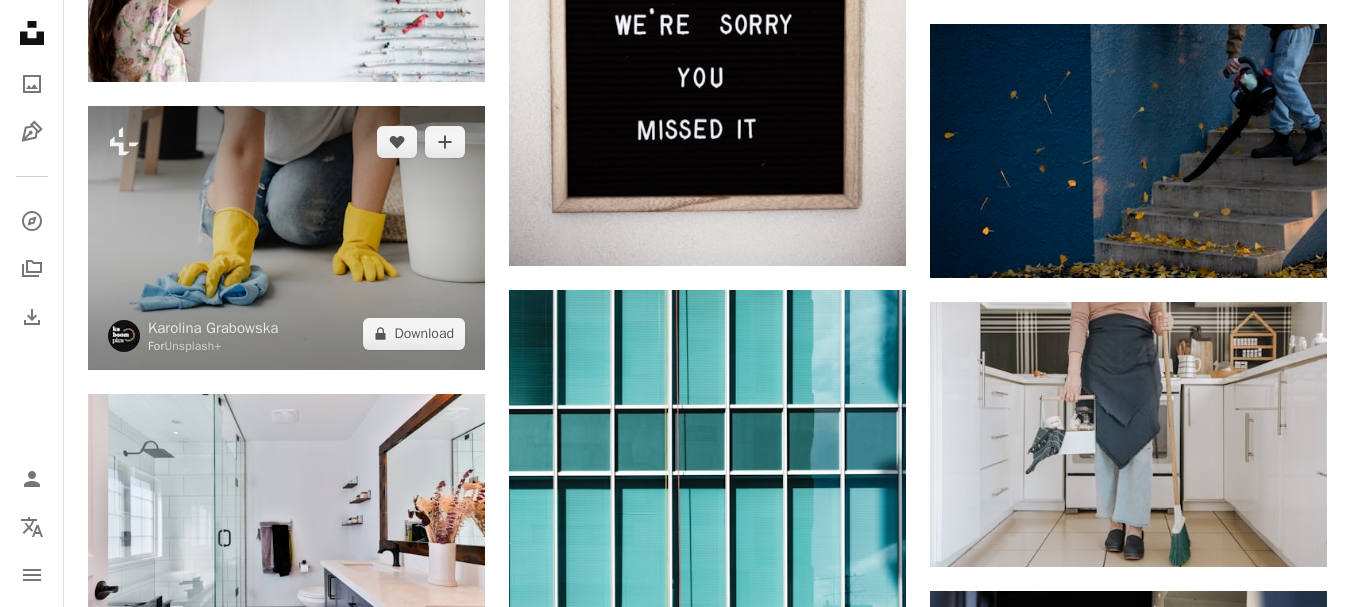 click at bounding box center (286, 238) 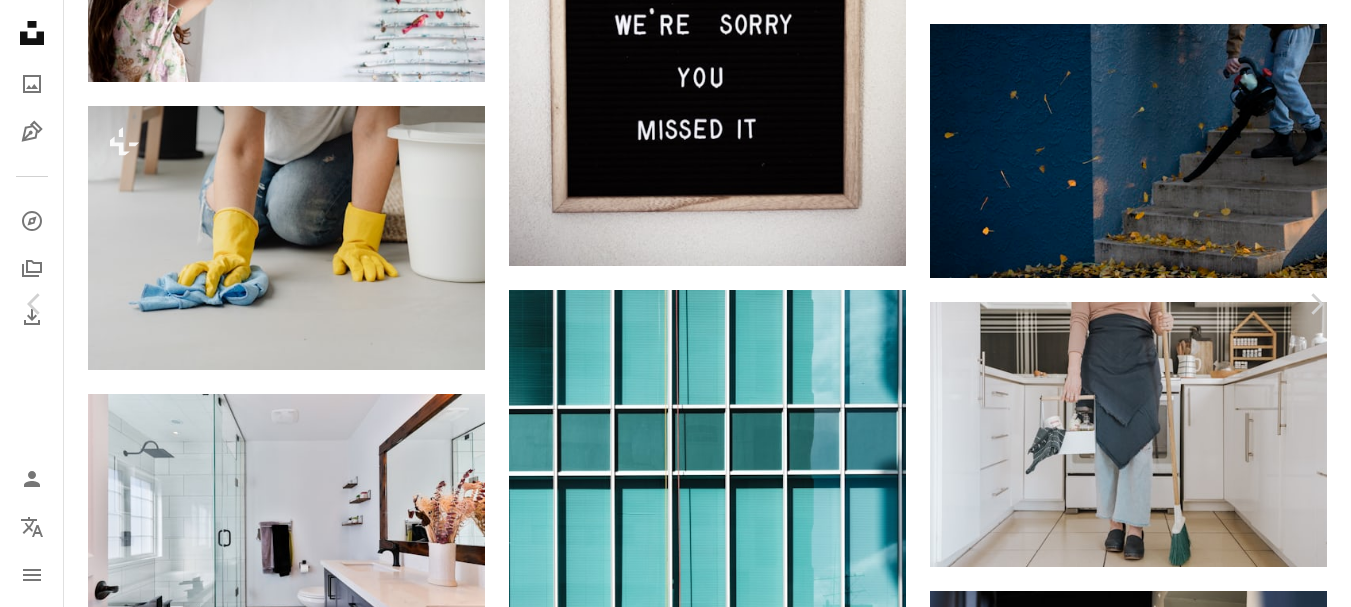click on "An X shape" at bounding box center [20, 20] 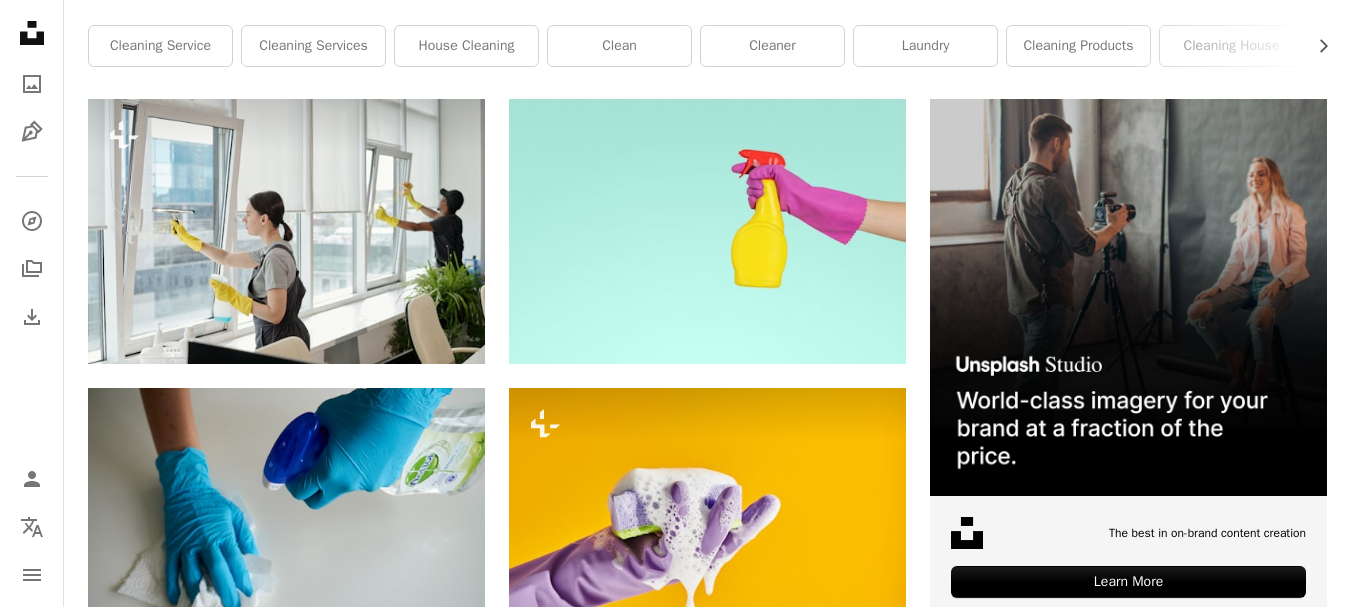 scroll, scrollTop: 0, scrollLeft: 0, axis: both 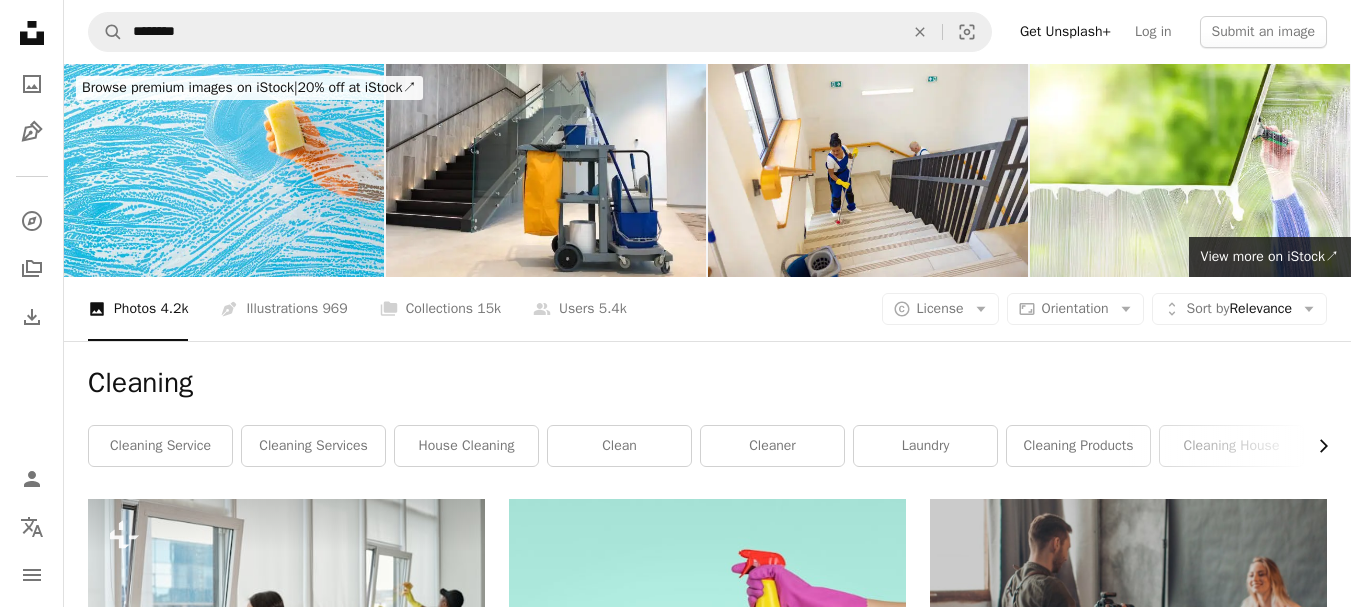 click on "Chevron right" 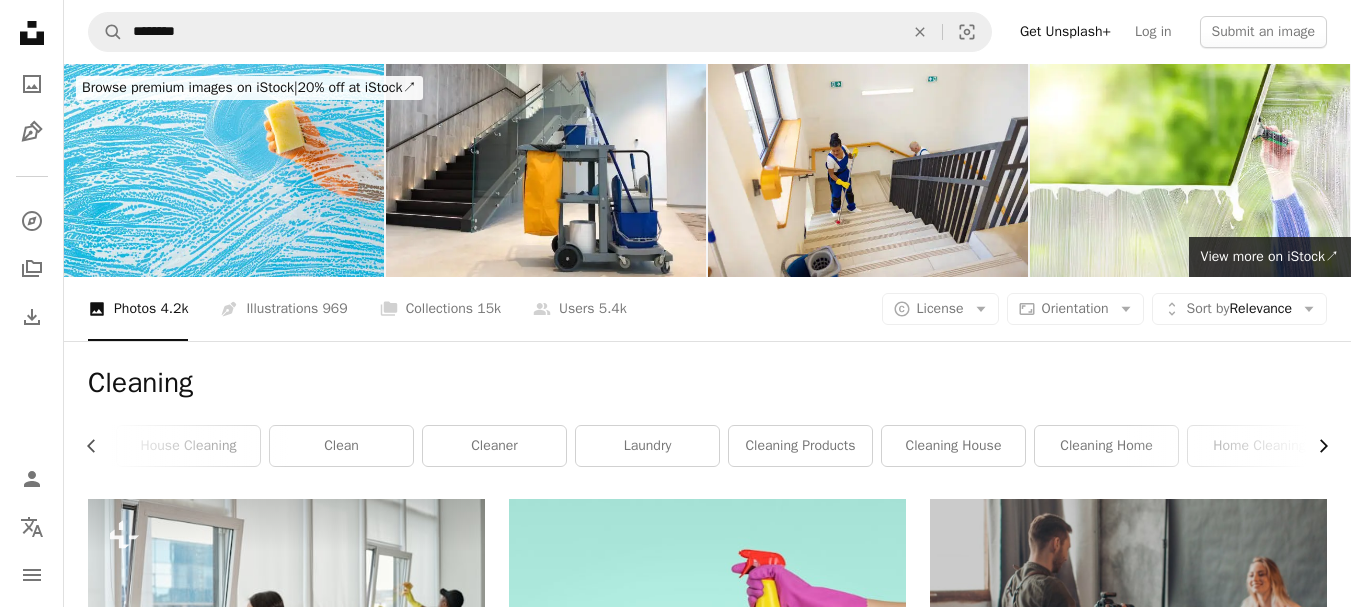 scroll, scrollTop: 0, scrollLeft: 300, axis: horizontal 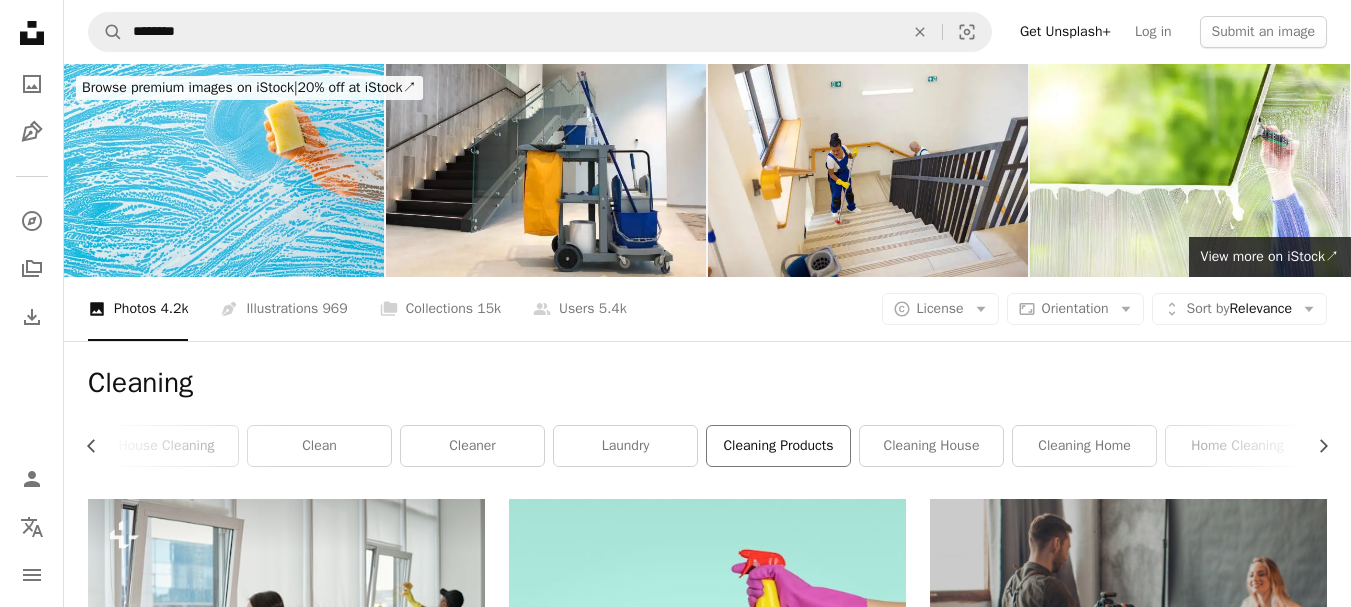 click on "cleaning products" at bounding box center (778, 446) 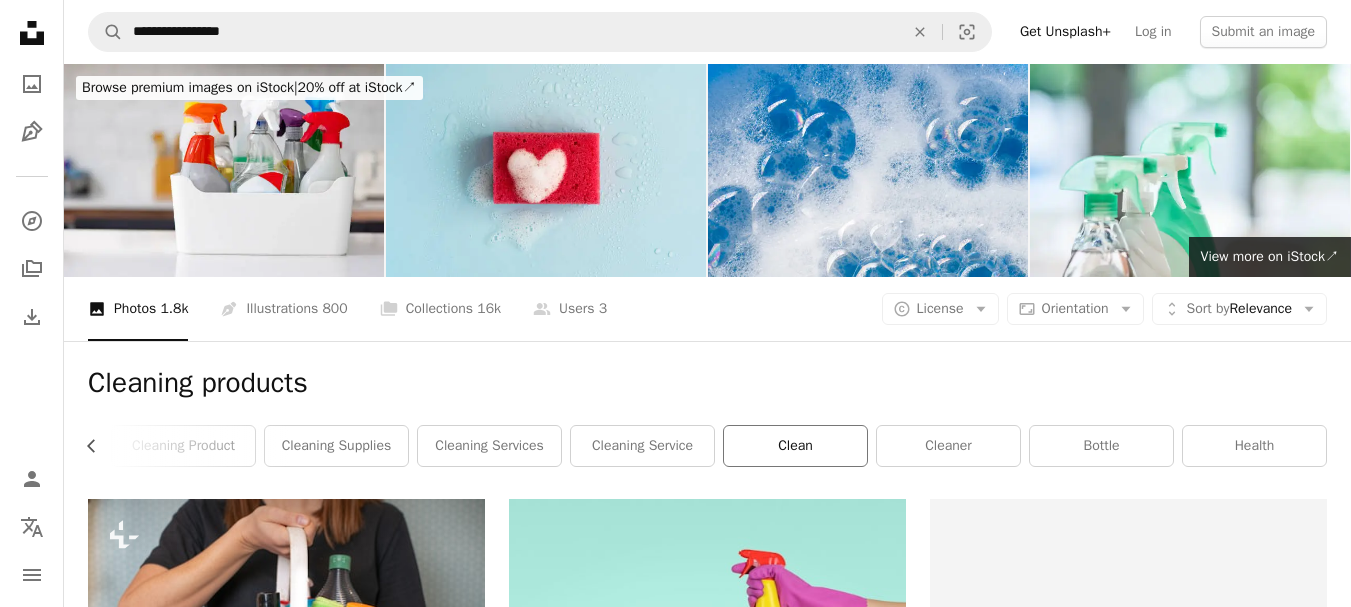 scroll, scrollTop: 0, scrollLeft: 130, axis: horizontal 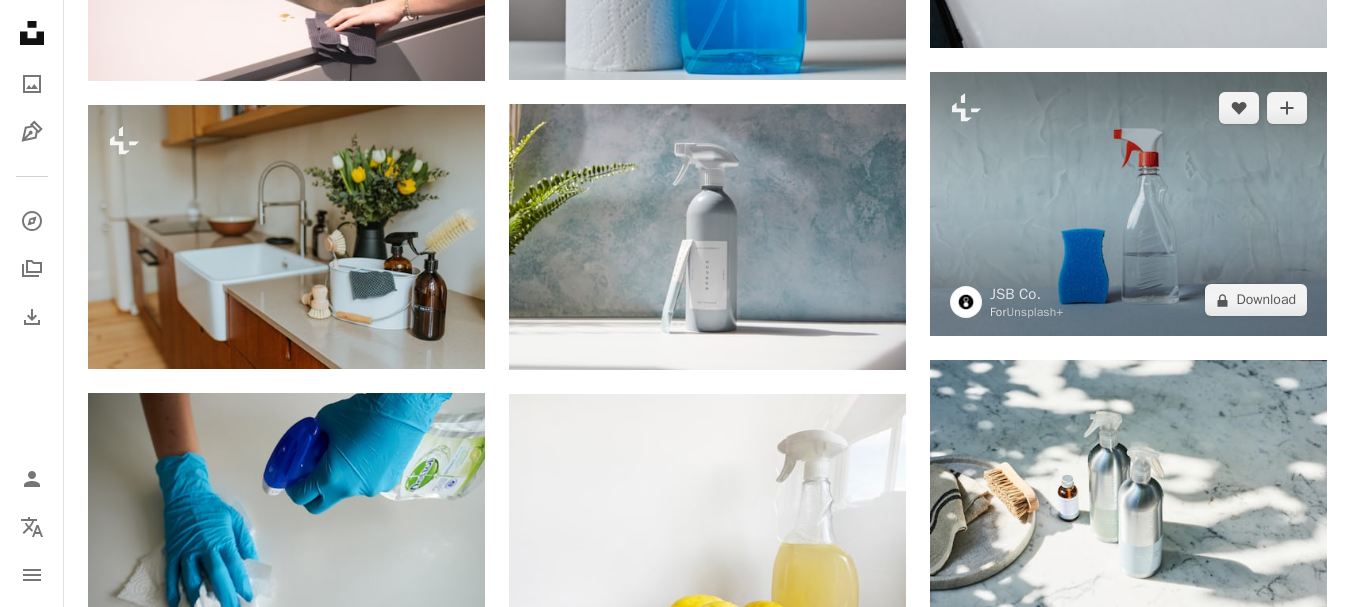 click at bounding box center [1128, 204] 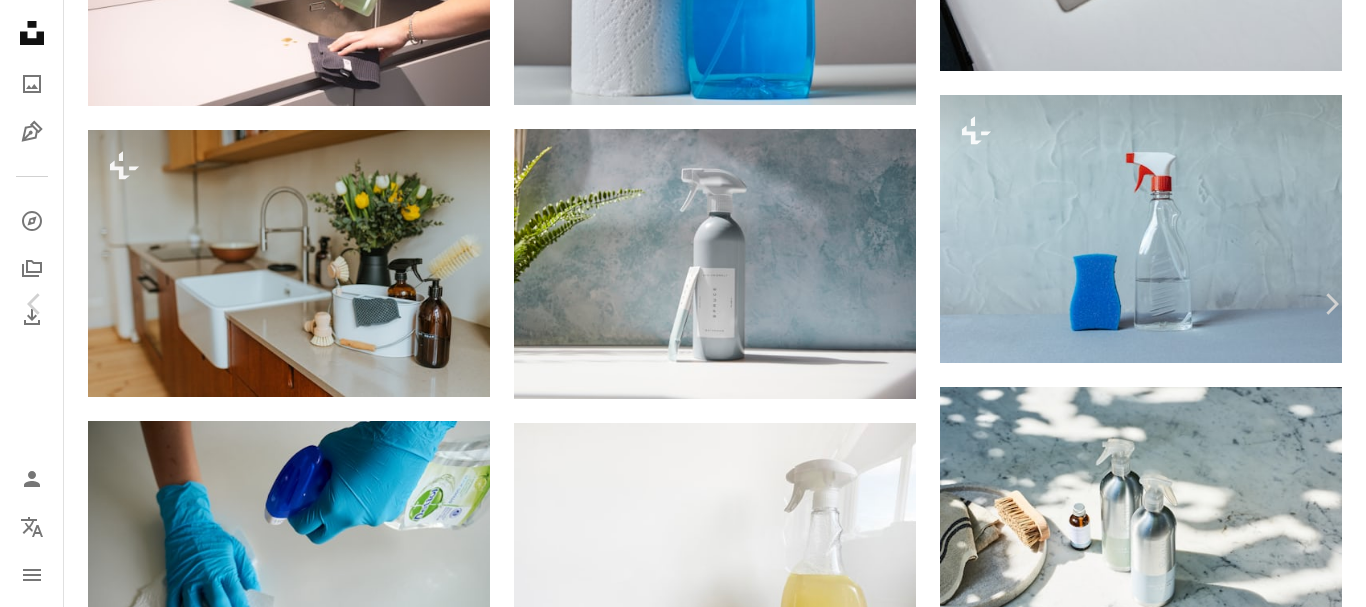 scroll, scrollTop: 3400, scrollLeft: 0, axis: vertical 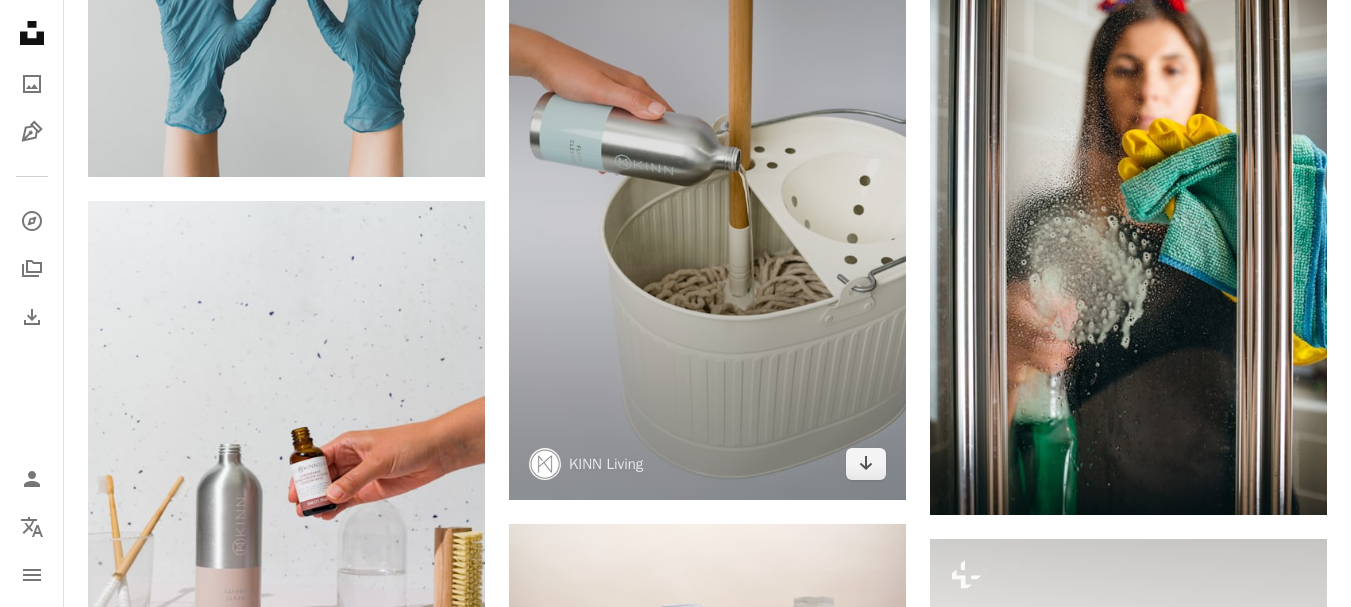click at bounding box center [707, 203] 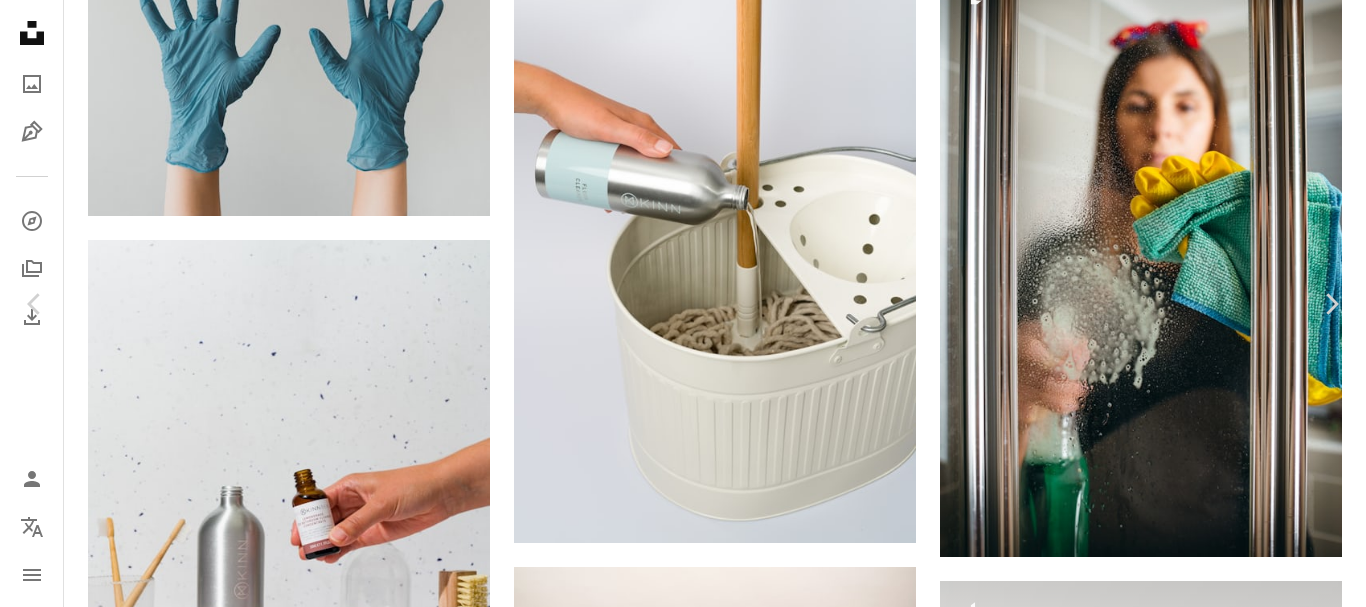 click on "Download free" at bounding box center (1167, 4642) 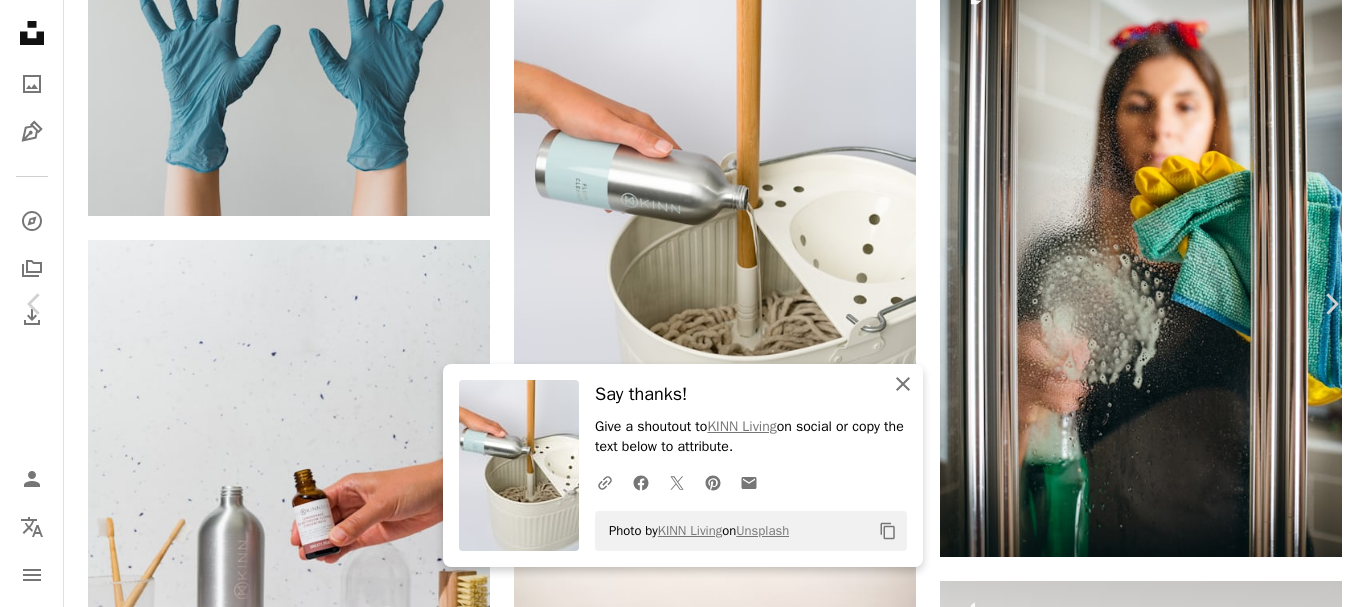 click on "An X shape" 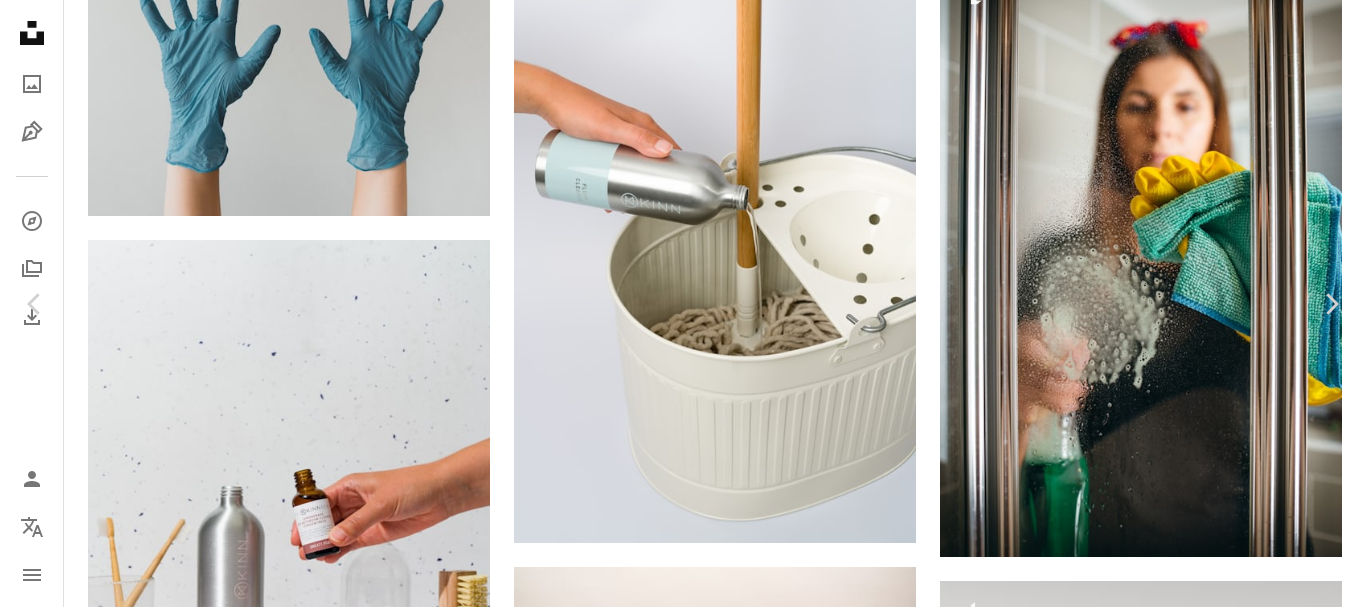scroll, scrollTop: 1400, scrollLeft: 0, axis: vertical 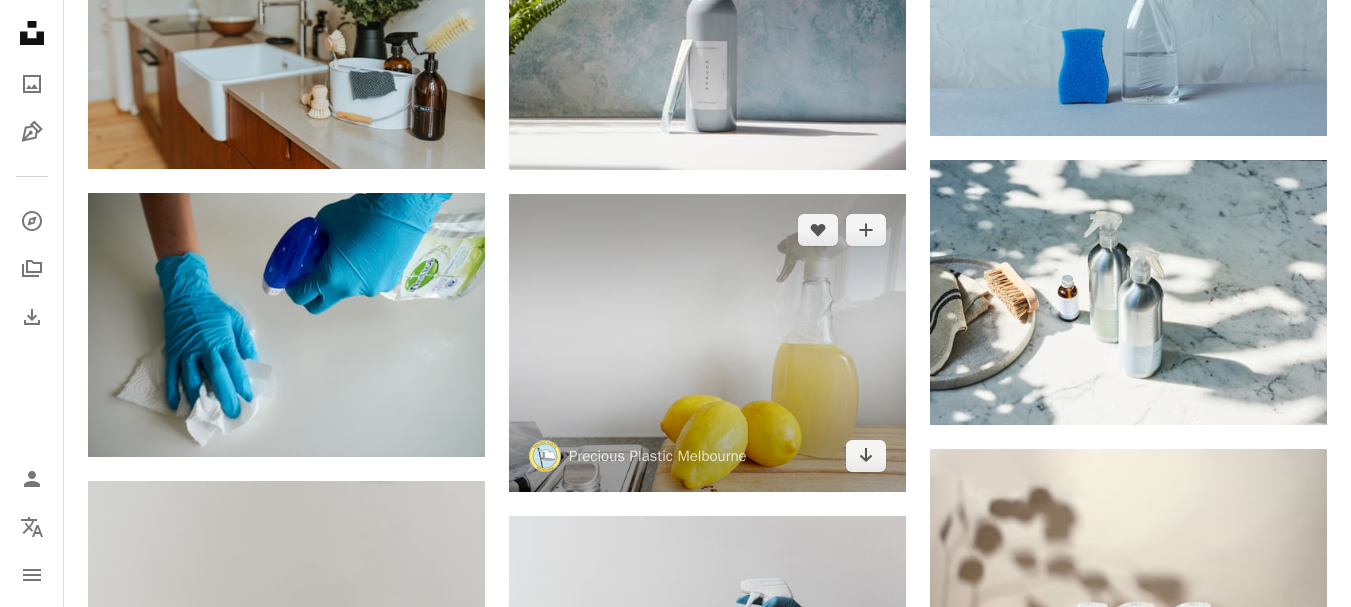 click at bounding box center [707, 343] 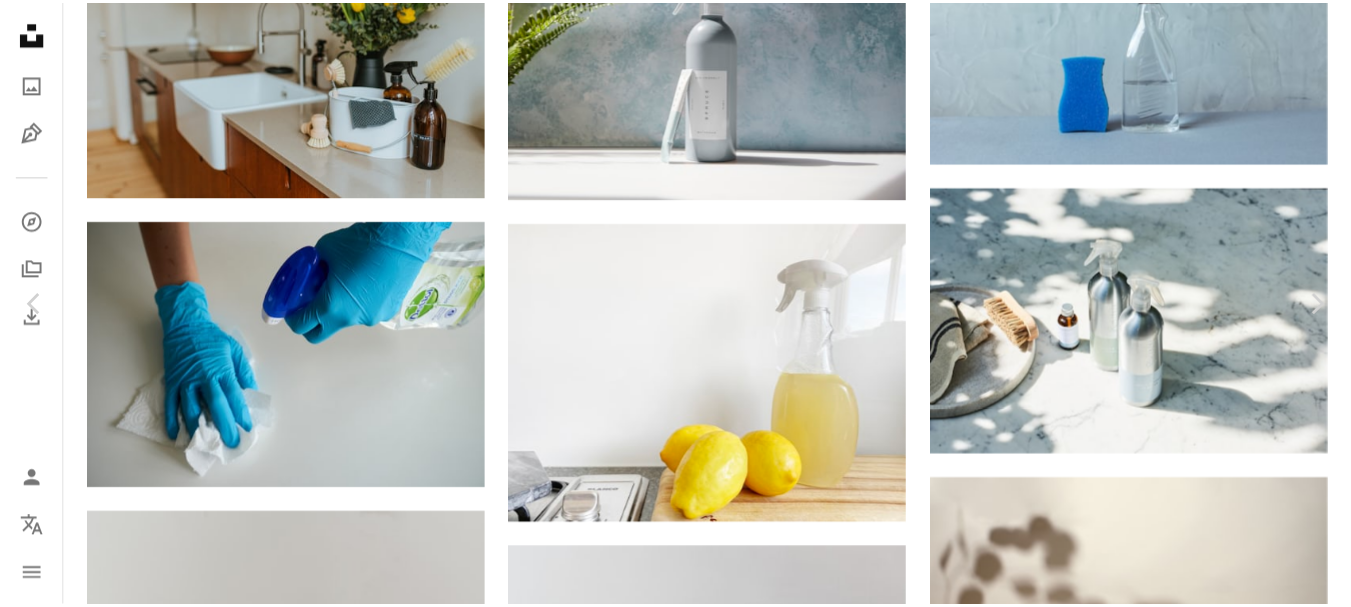 scroll, scrollTop: 0, scrollLeft: 0, axis: both 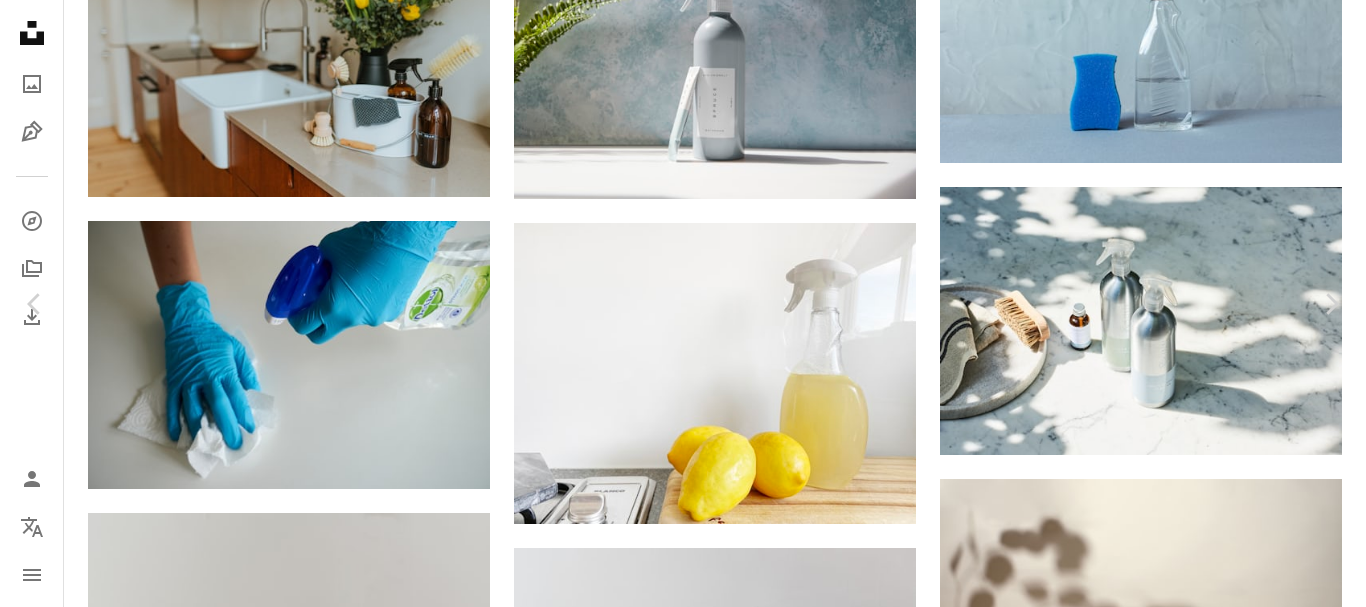 click on "An X shape" at bounding box center [20, 20] 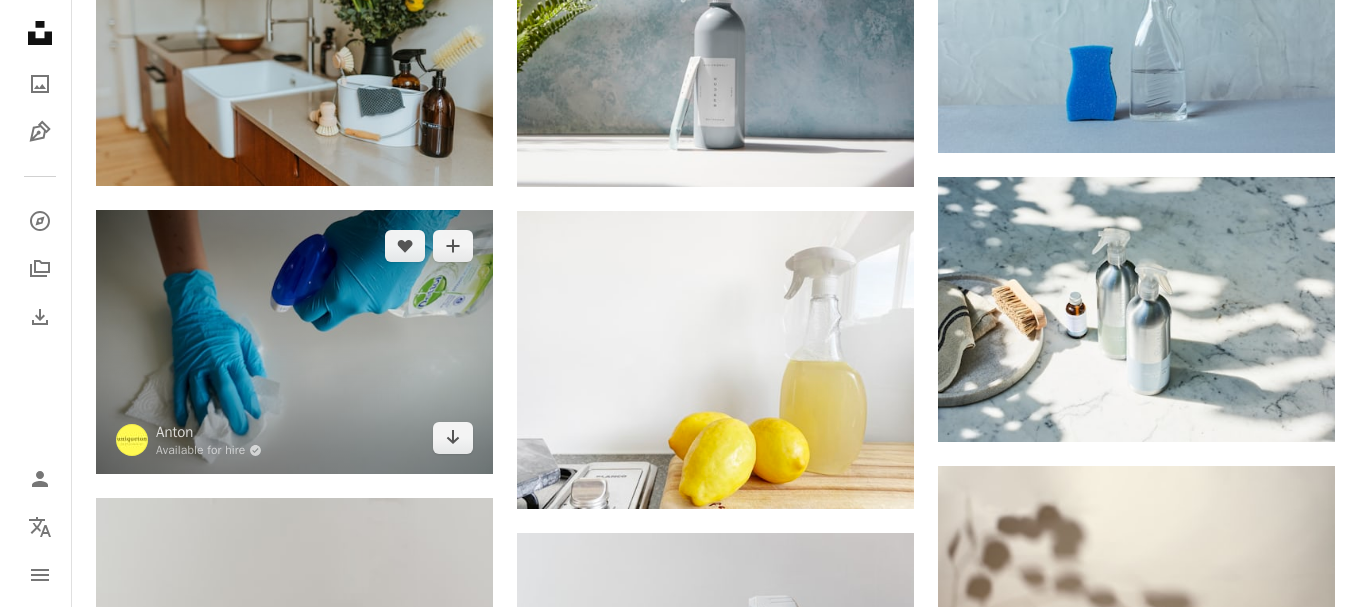 scroll, scrollTop: 2700, scrollLeft: 0, axis: vertical 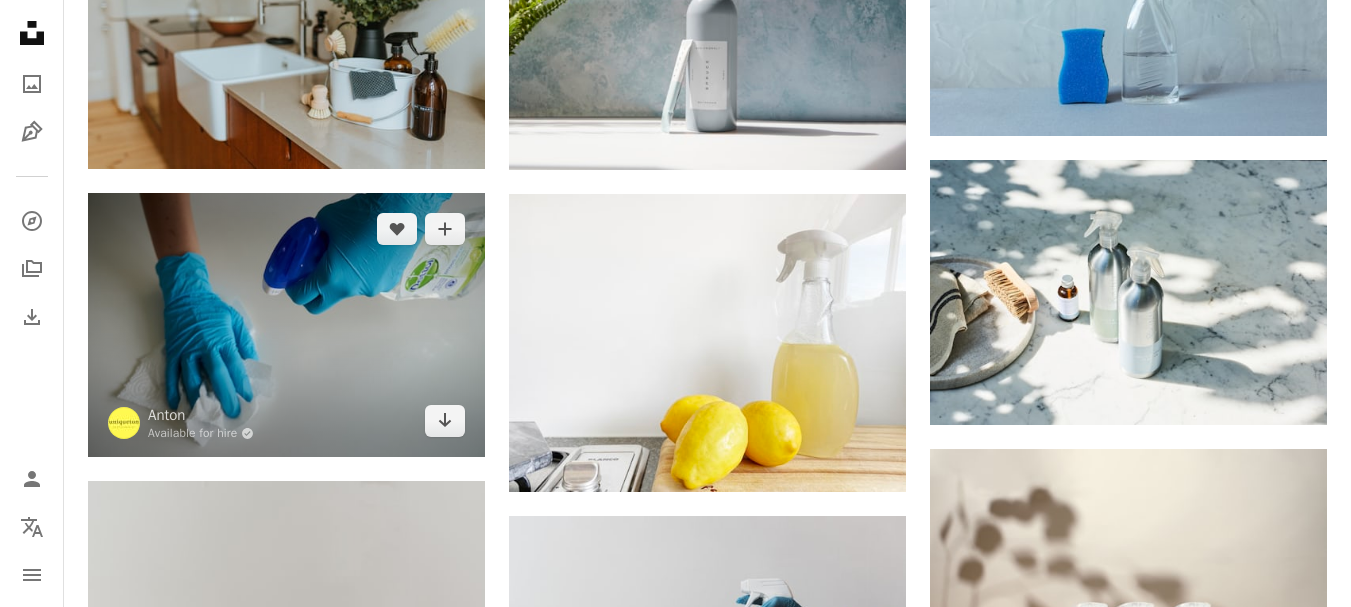 click at bounding box center [286, 325] 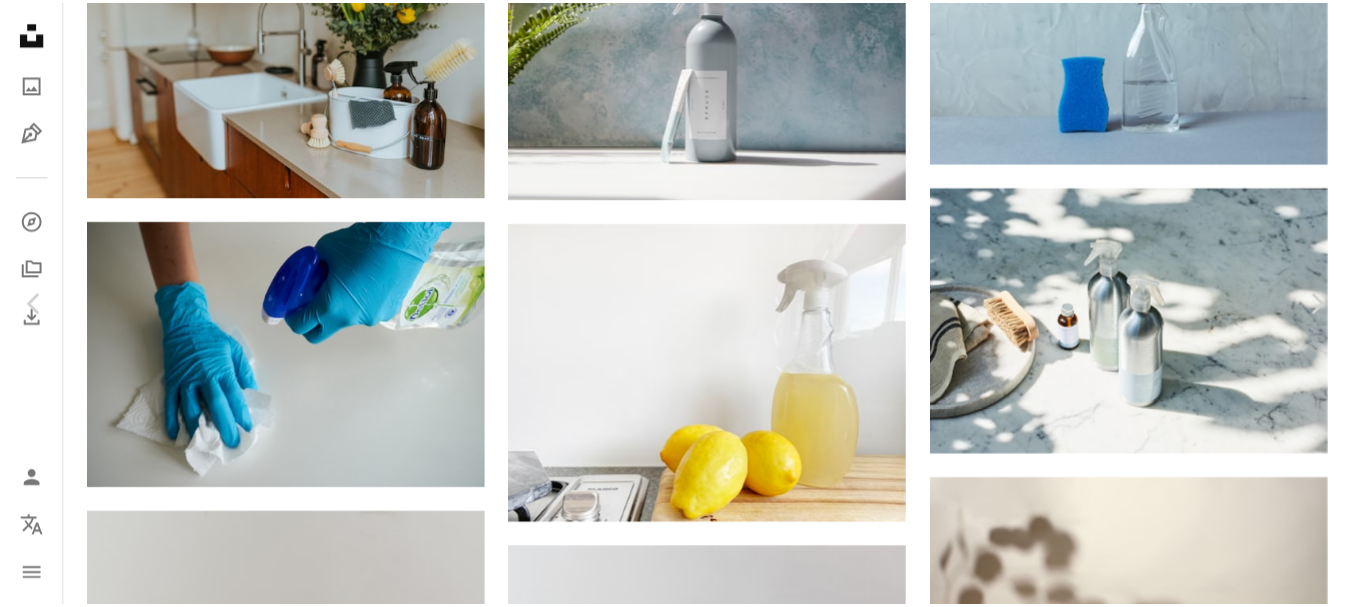 scroll, scrollTop: 1900, scrollLeft: 0, axis: vertical 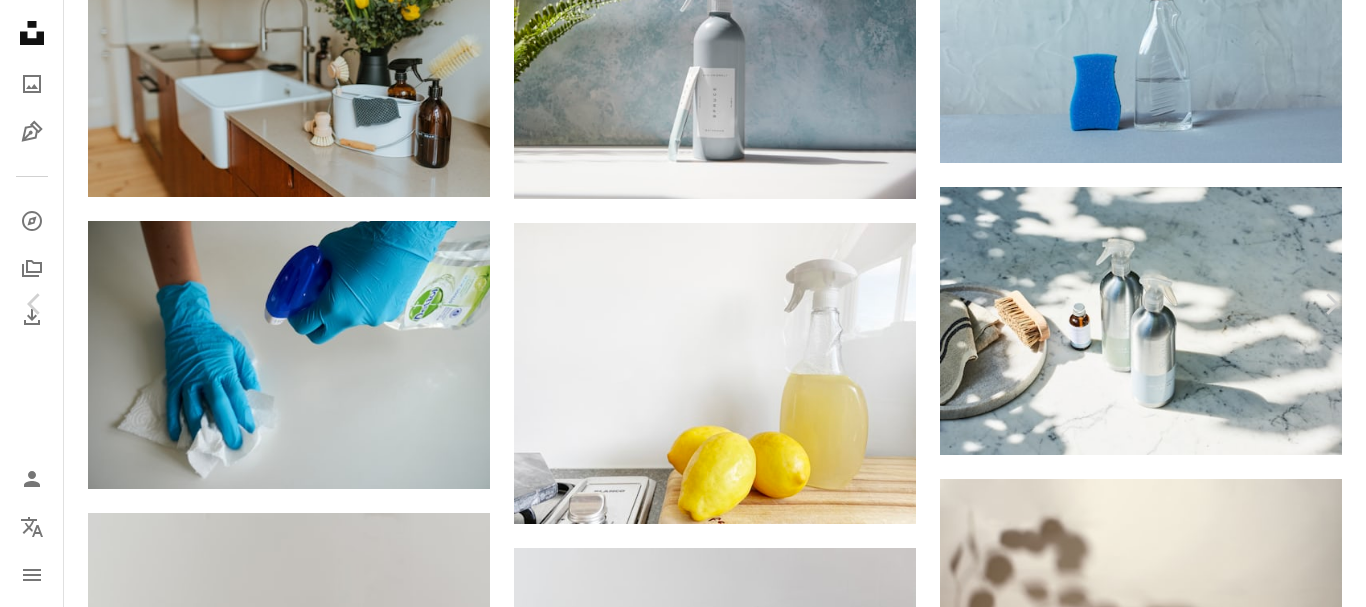 click on "An X shape" at bounding box center [20, 20] 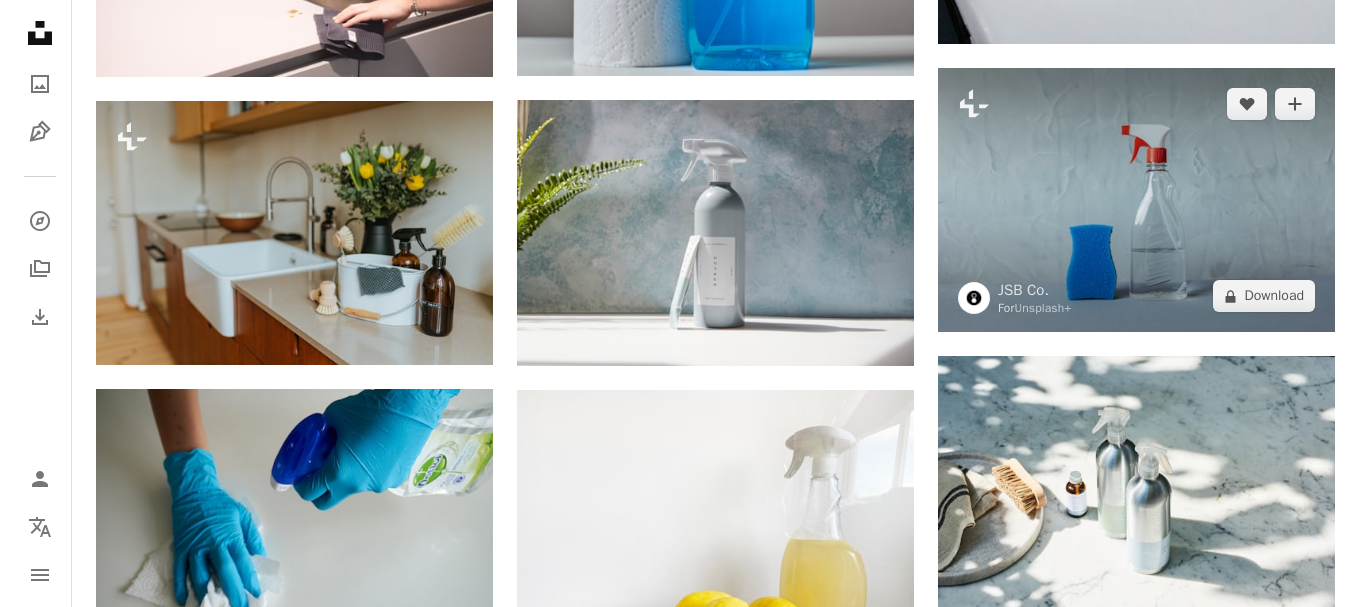 scroll, scrollTop: 2500, scrollLeft: 0, axis: vertical 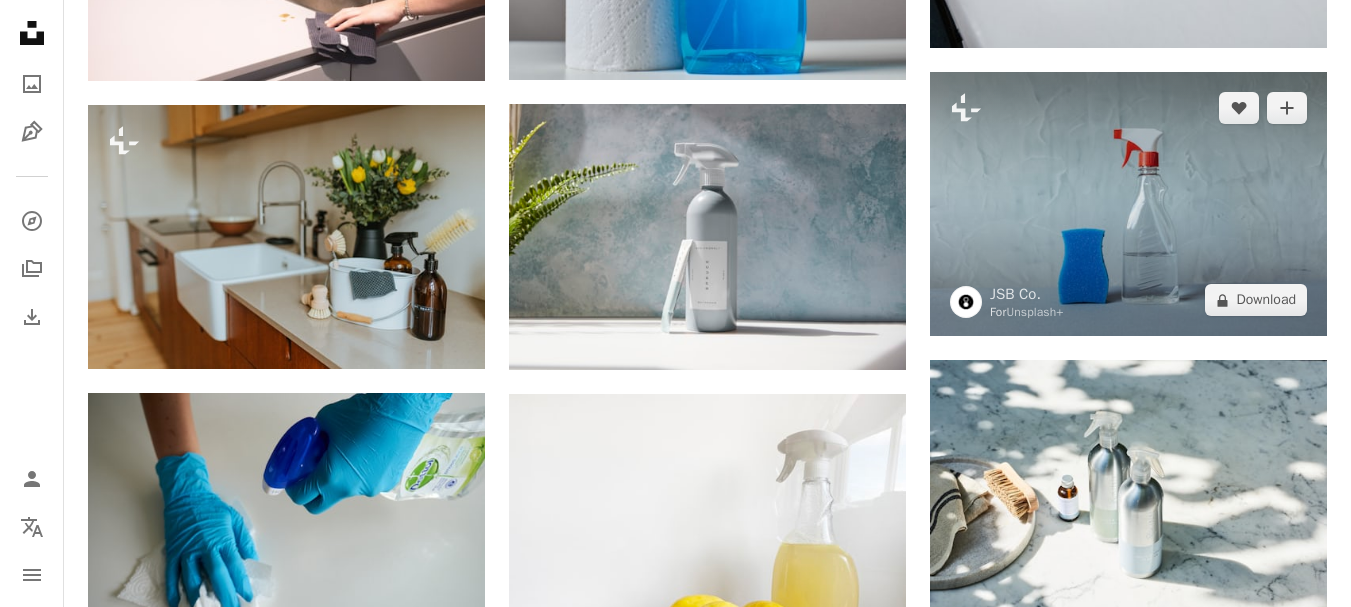 click at bounding box center (1128, 204) 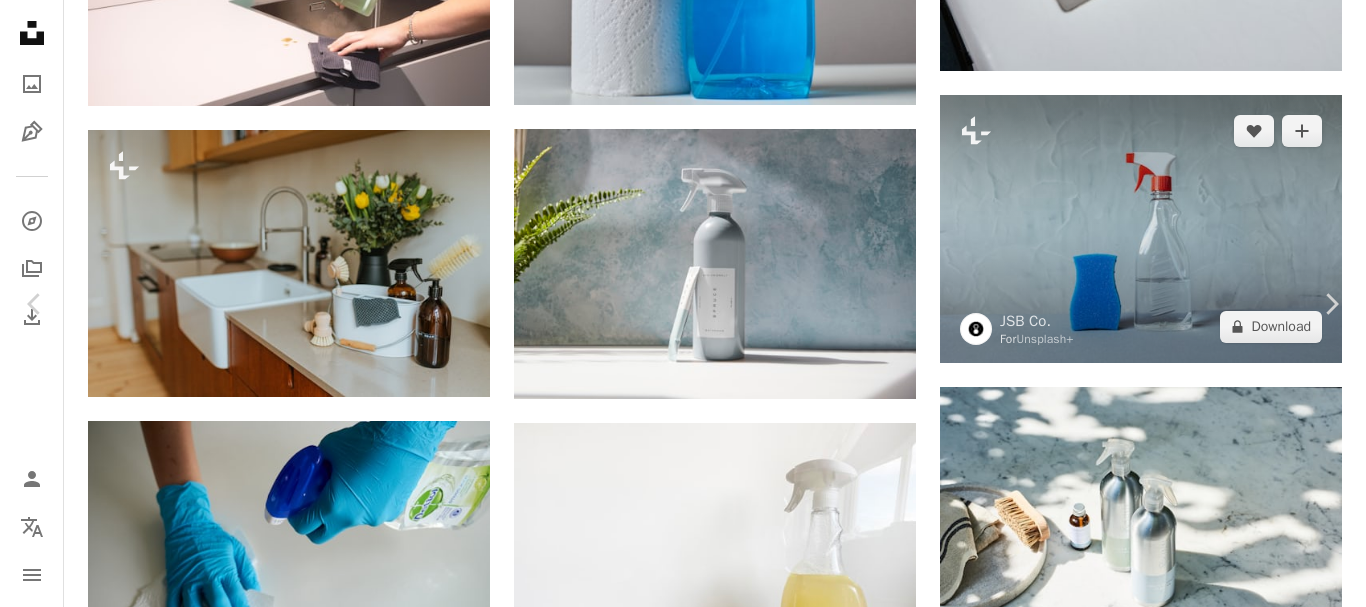 scroll, scrollTop: 3200, scrollLeft: 0, axis: vertical 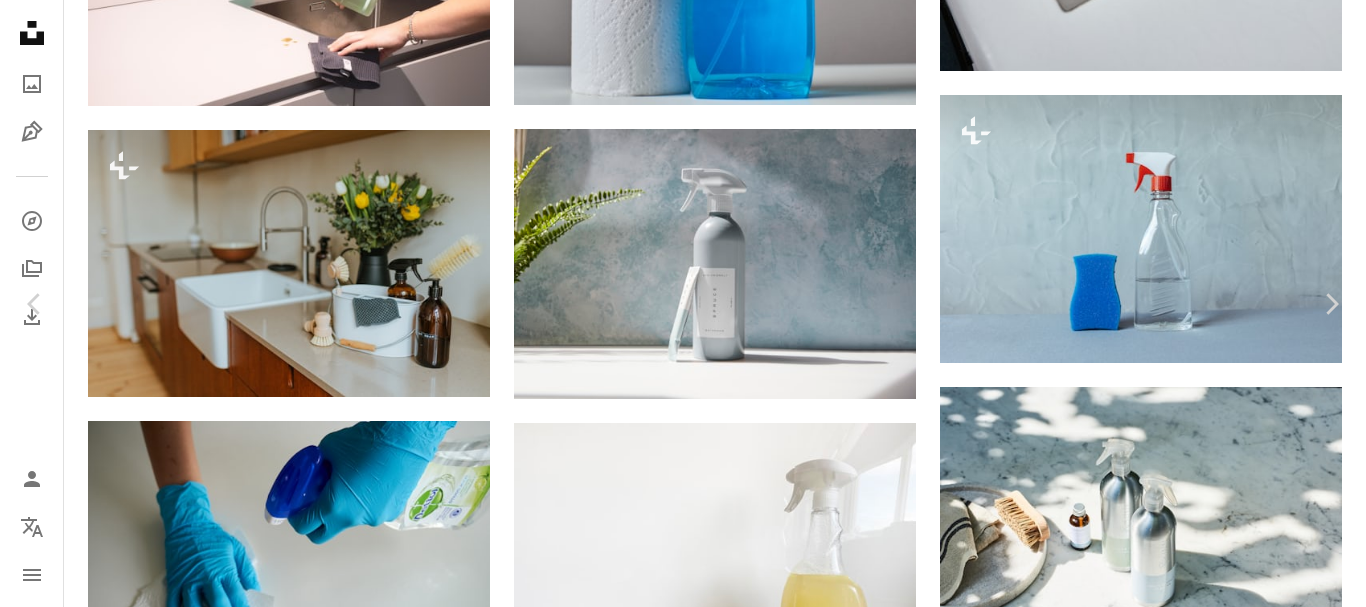click at bounding box center (676, 5942) 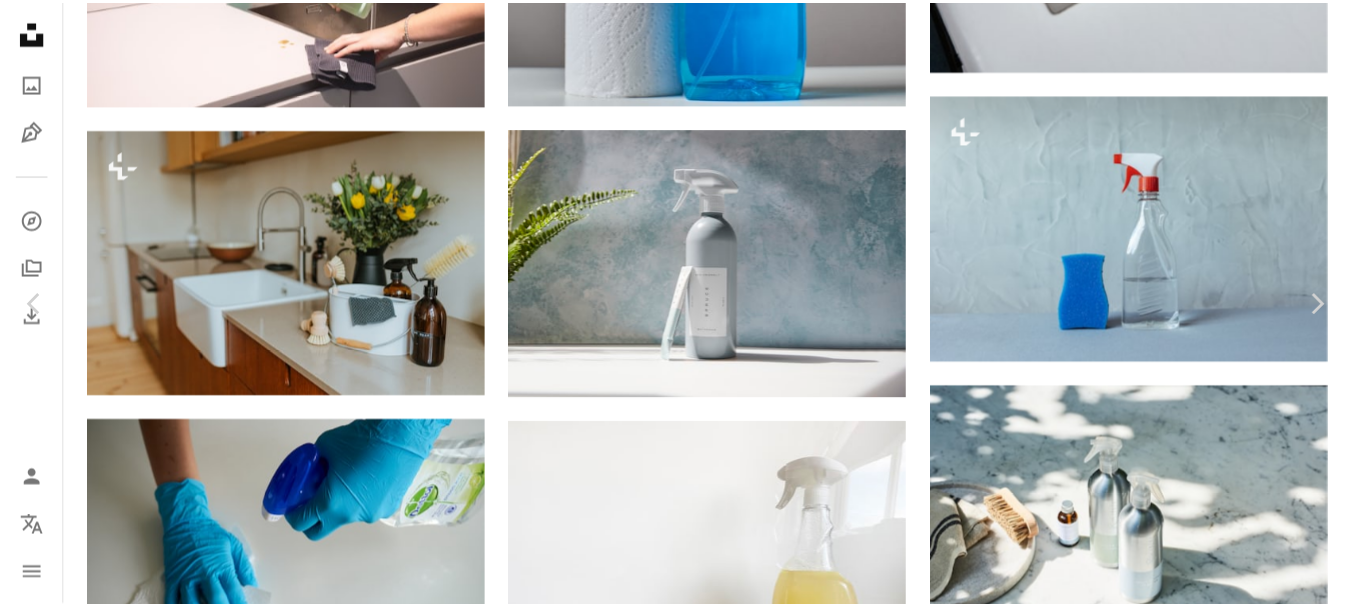 scroll, scrollTop: 0, scrollLeft: 0, axis: both 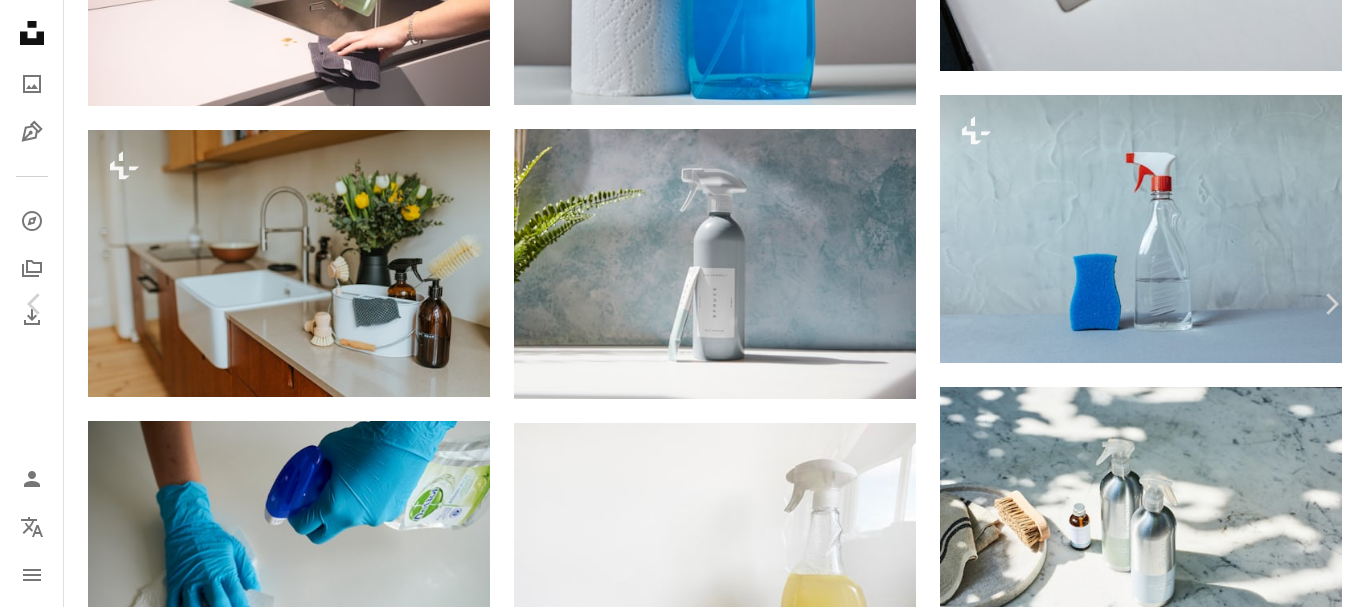 click on "An X shape" at bounding box center [20, 20] 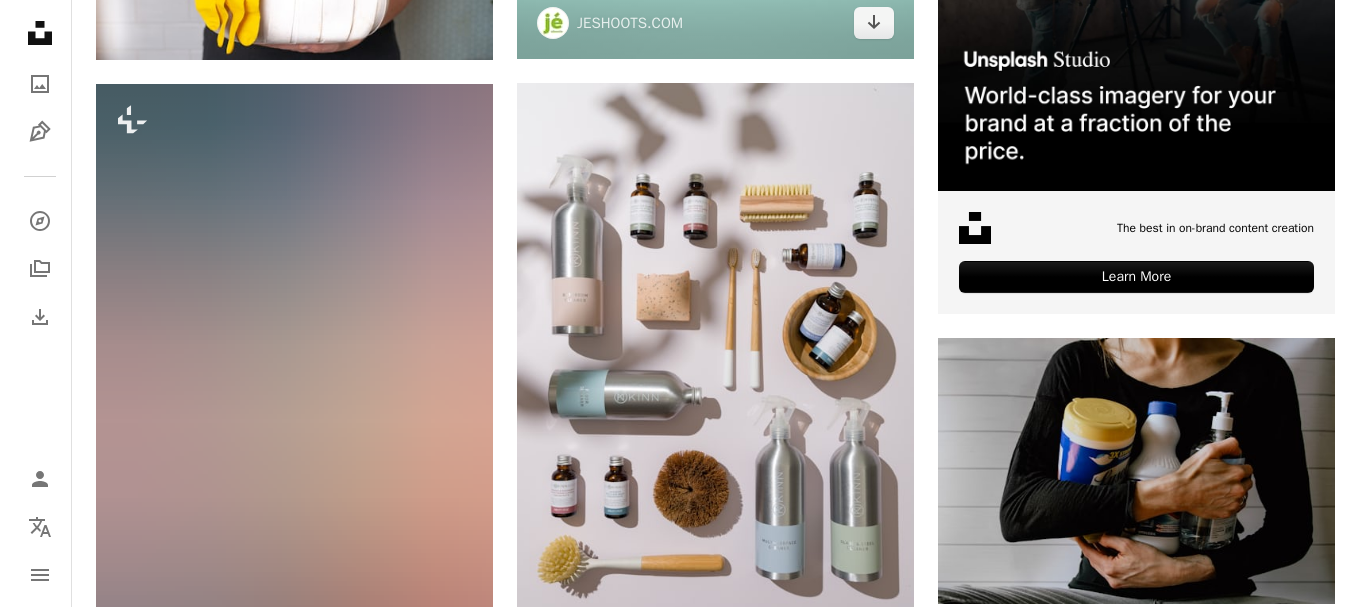 scroll, scrollTop: 800, scrollLeft: 0, axis: vertical 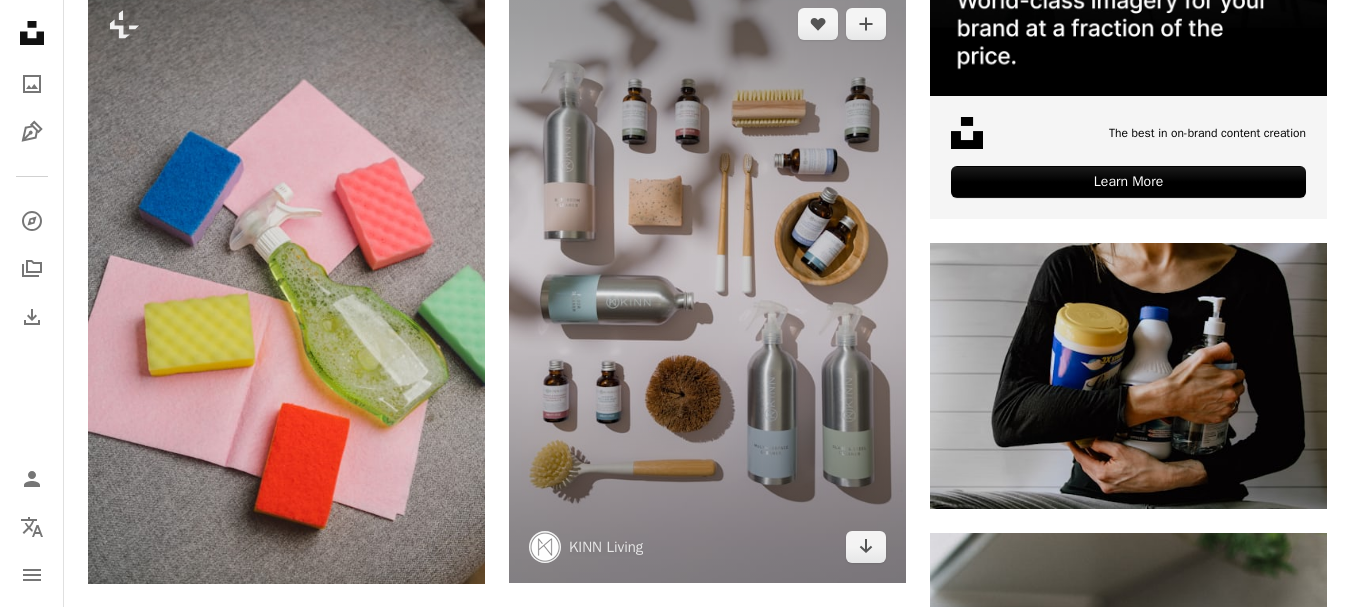 click at bounding box center [707, 286] 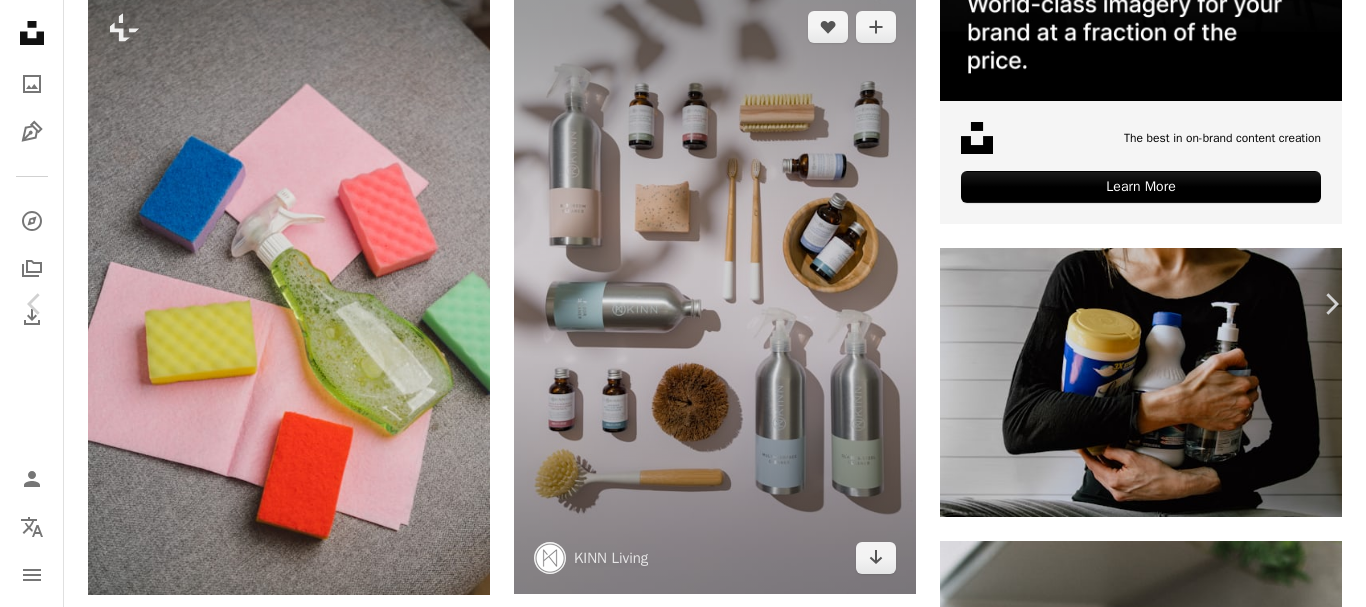 scroll, scrollTop: 1268, scrollLeft: 0, axis: vertical 